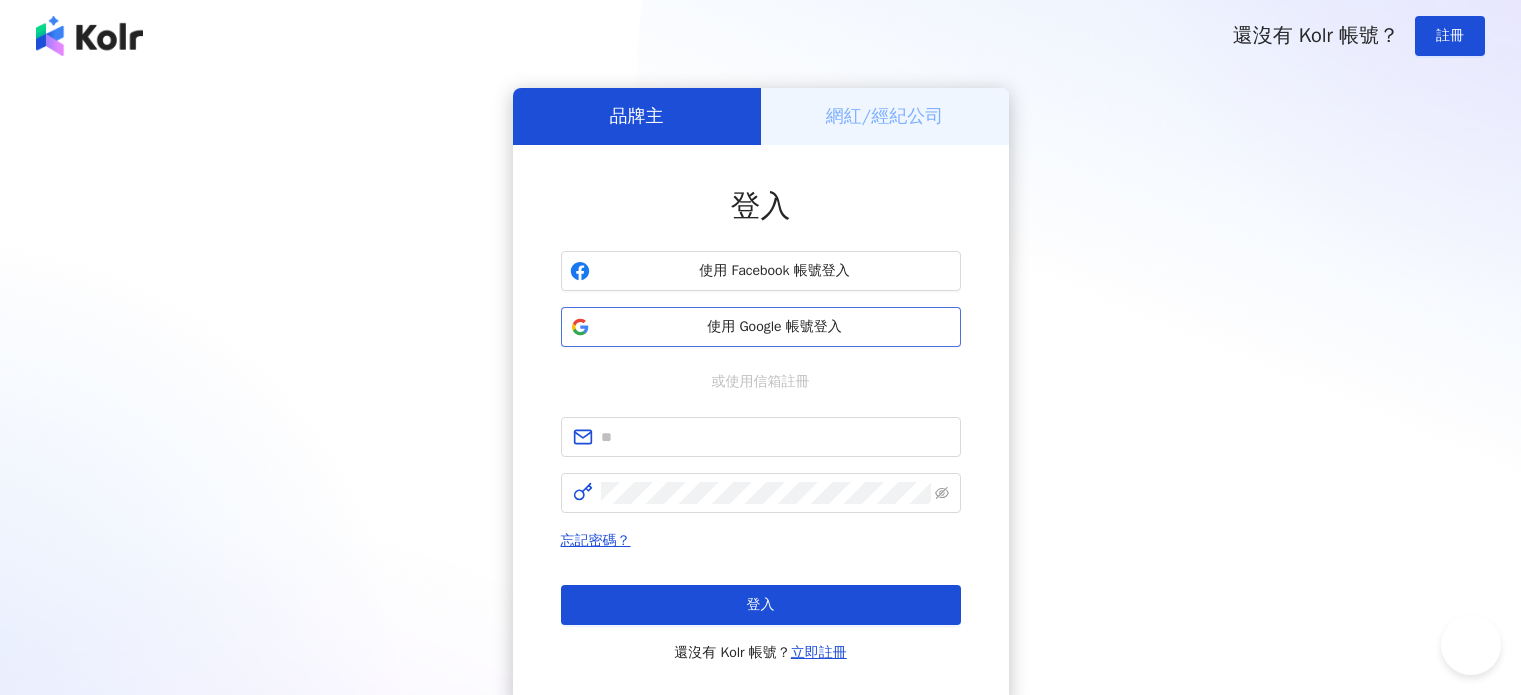scroll, scrollTop: 0, scrollLeft: 0, axis: both 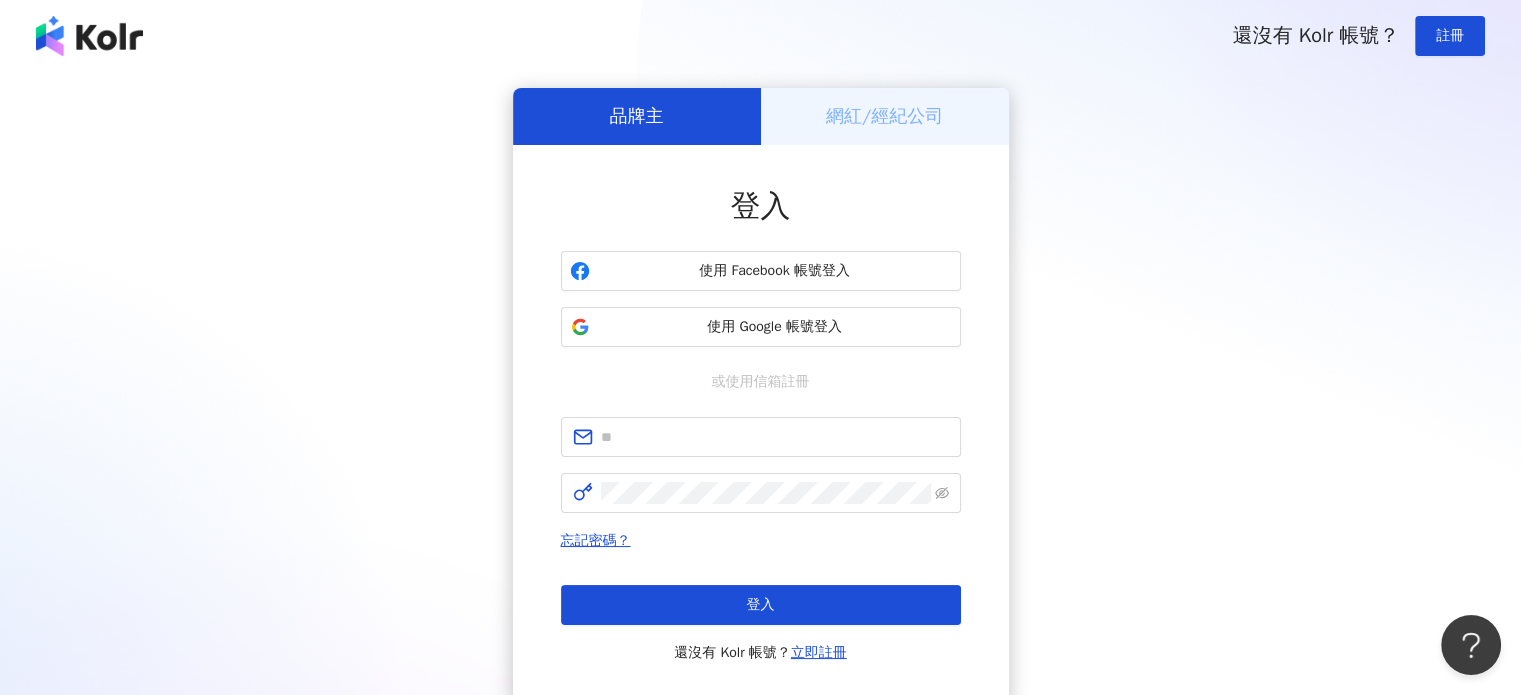 click on "網紅/經紀公司" at bounding box center [885, 116] 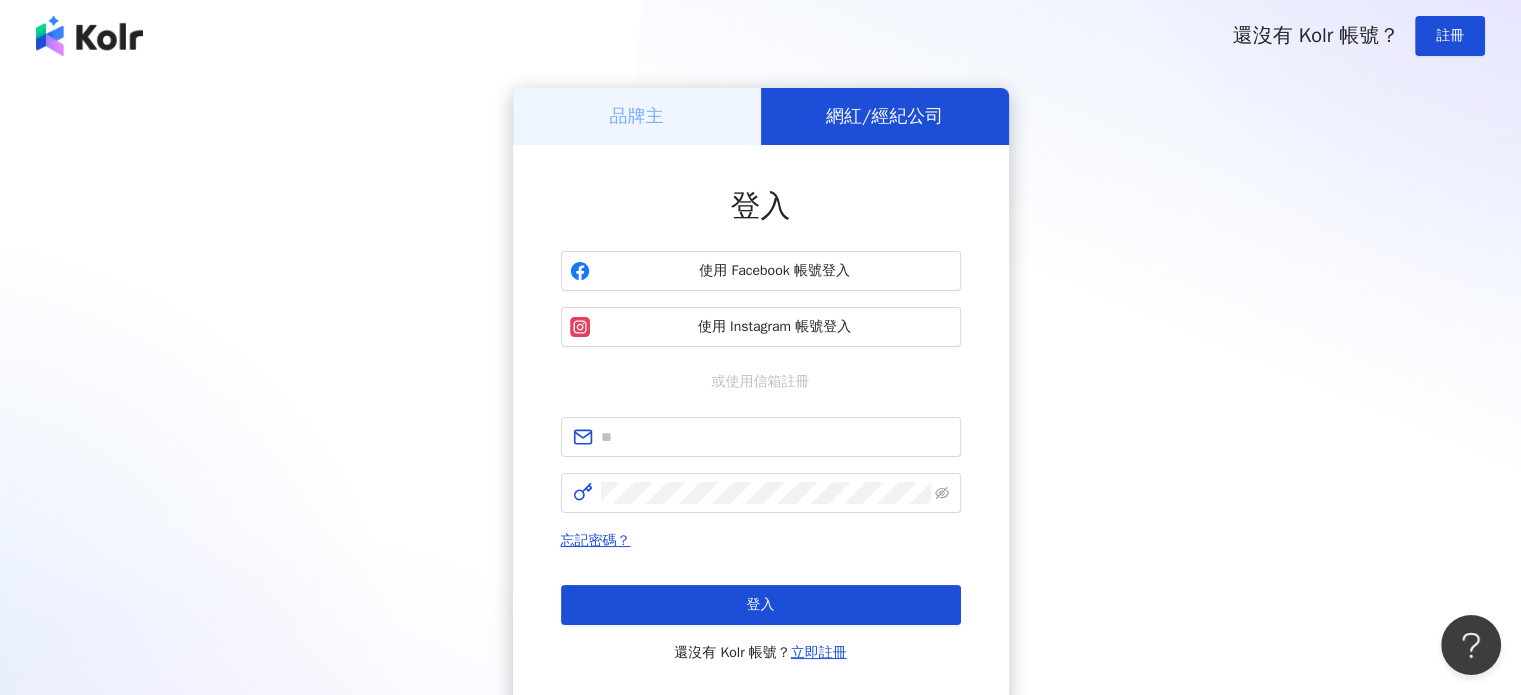 click on "品牌主" at bounding box center [637, 116] 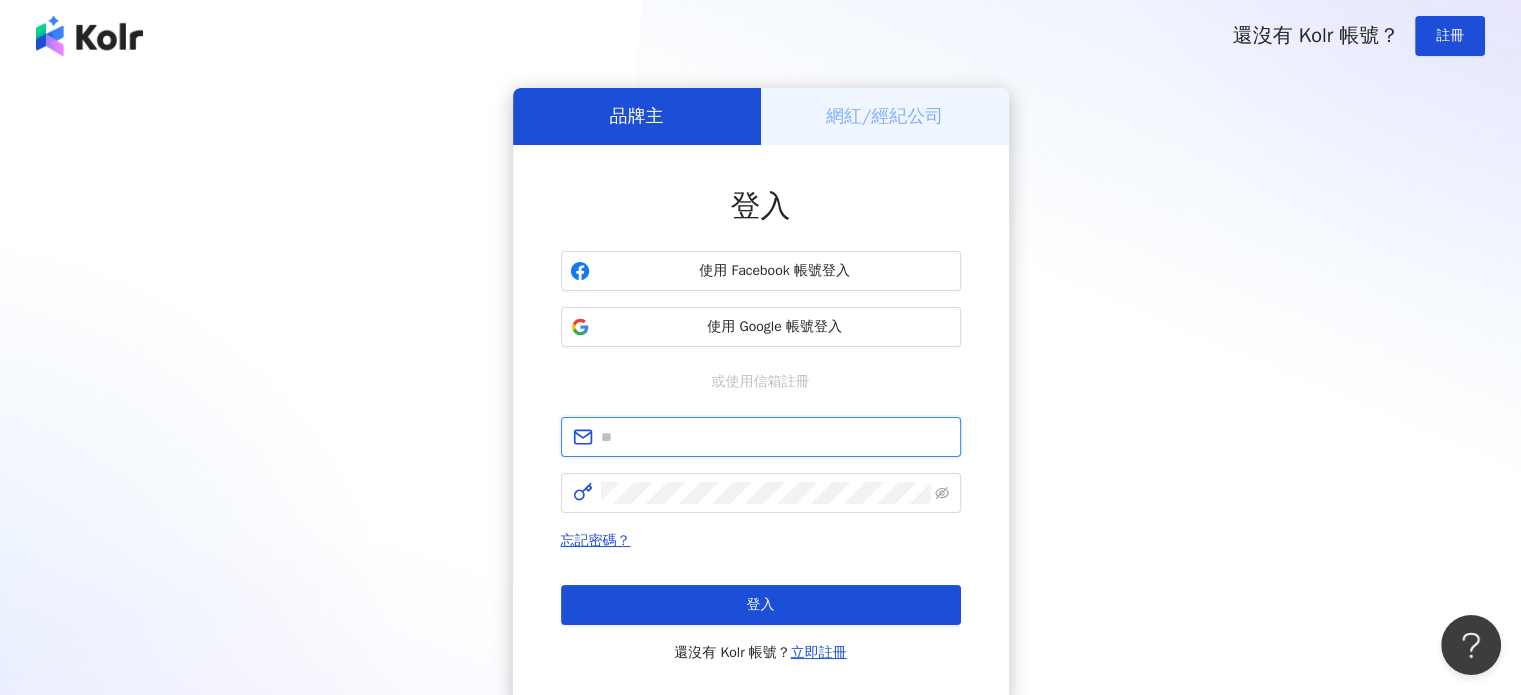 click at bounding box center [775, 437] 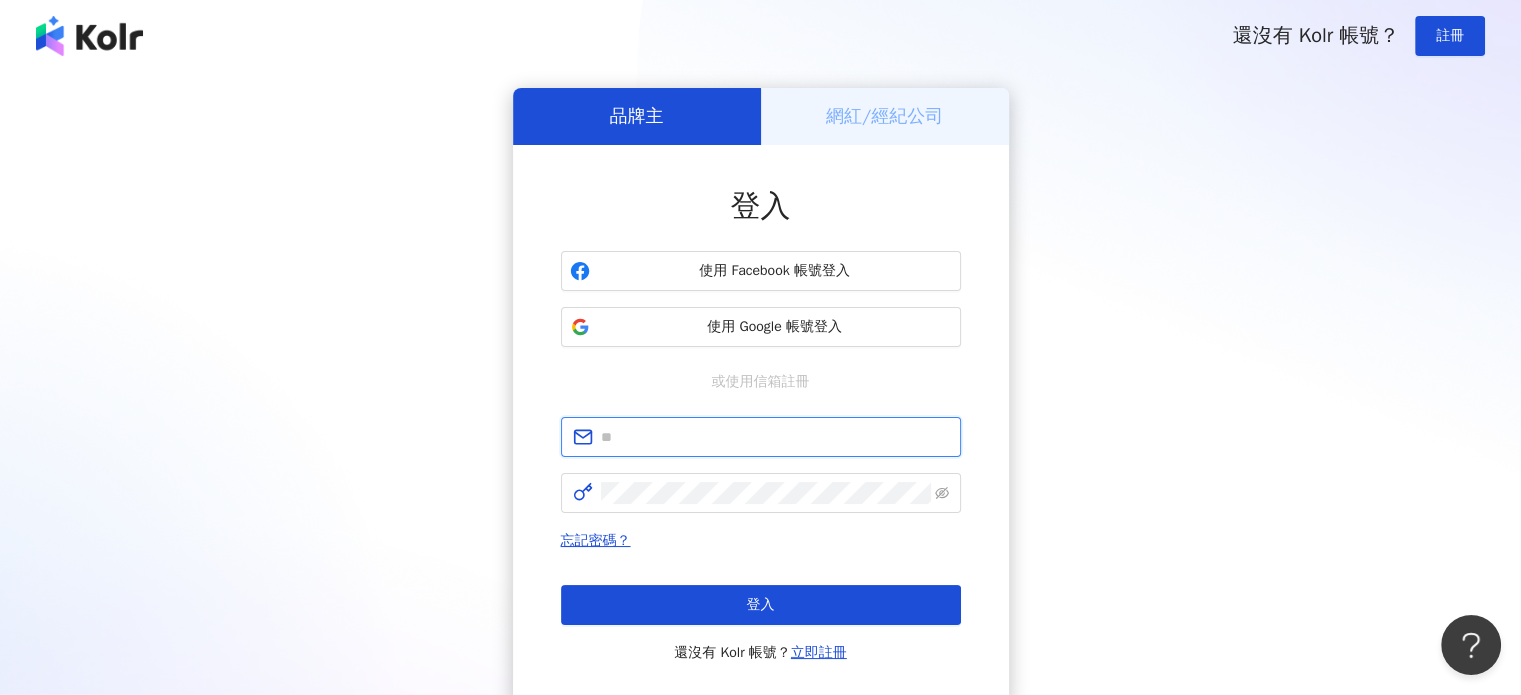 paste on "**********" 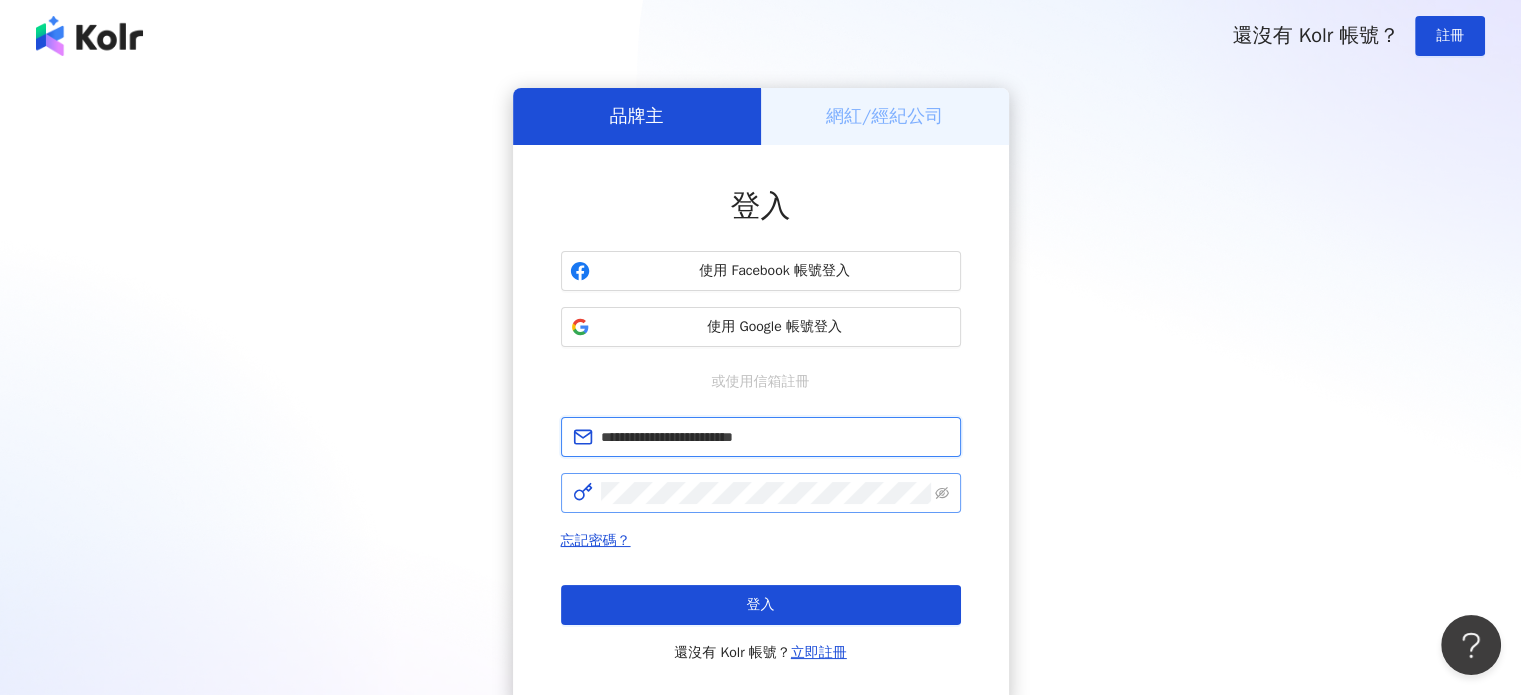 type on "**********" 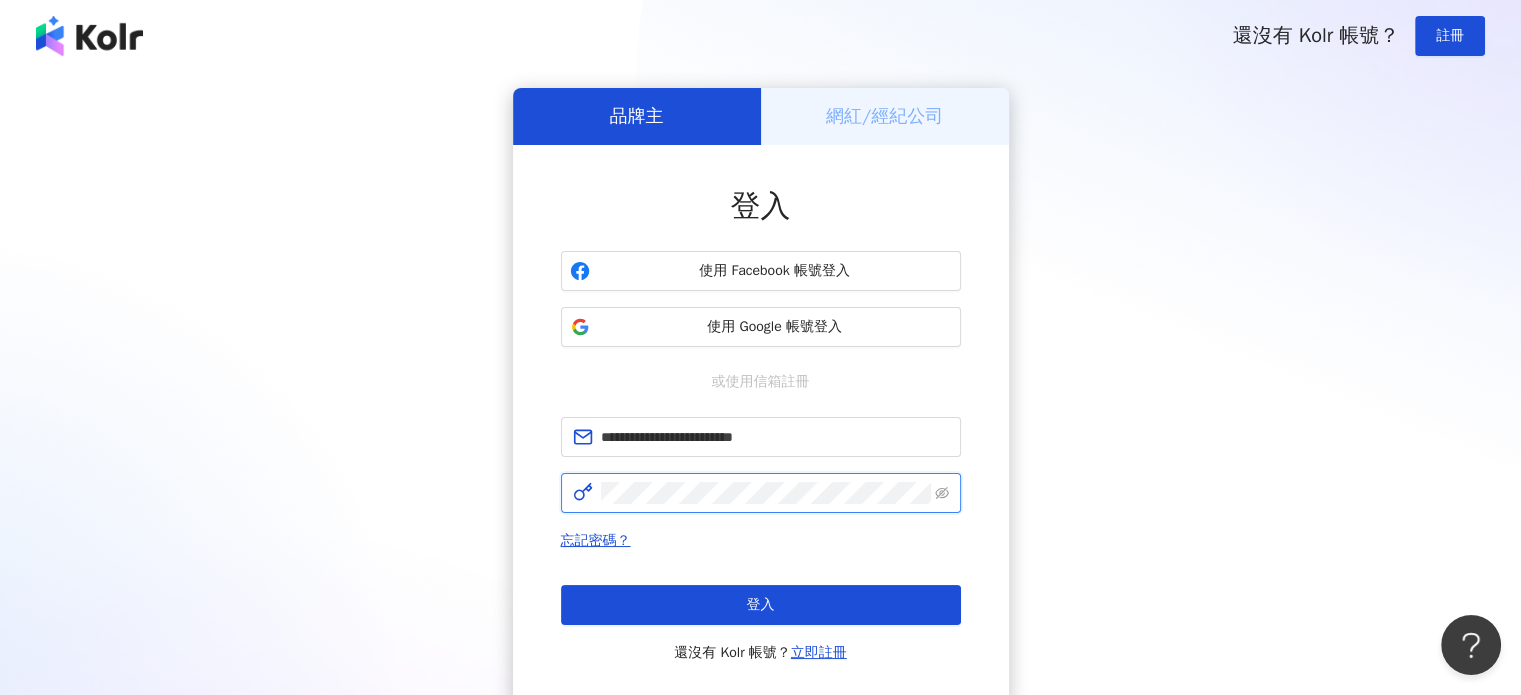 click at bounding box center (761, 493) 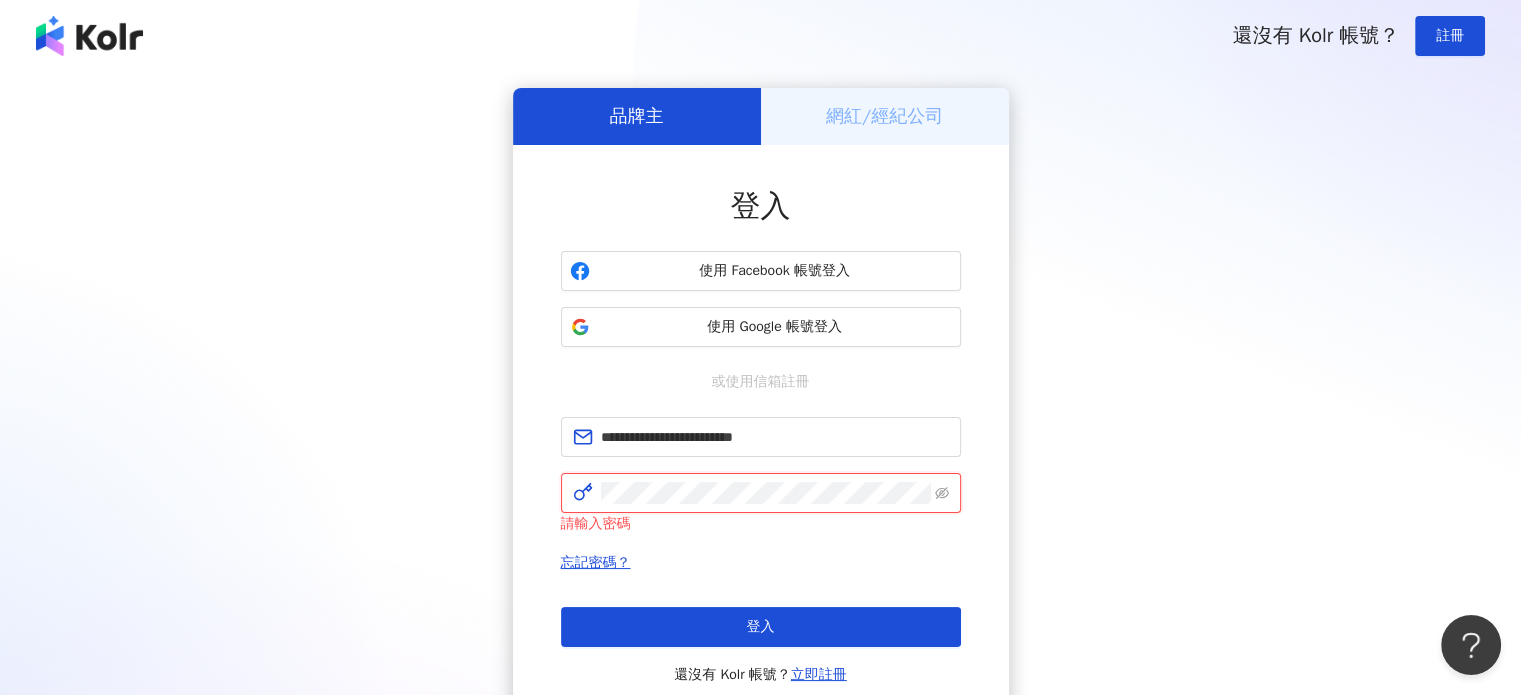 scroll, scrollTop: 0, scrollLeft: 160, axis: horizontal 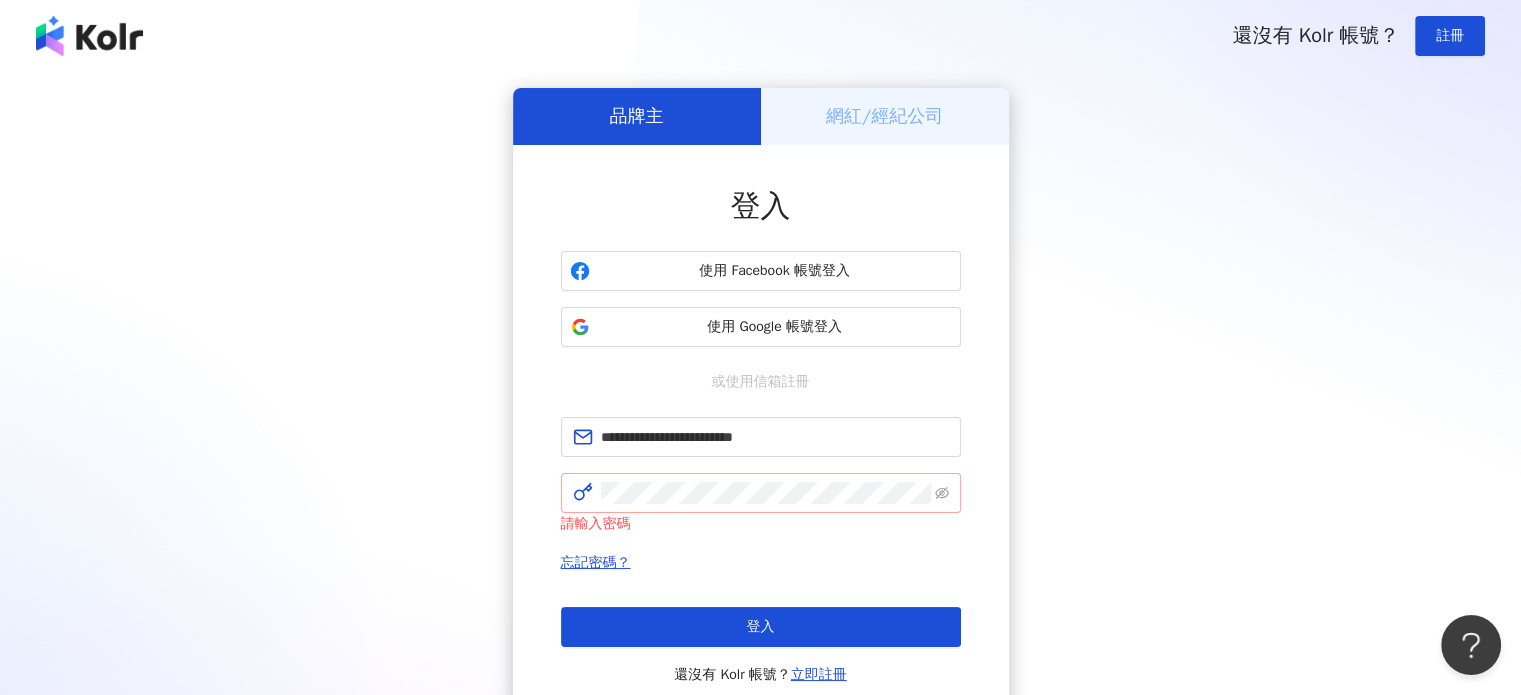 click at bounding box center (761, 493) 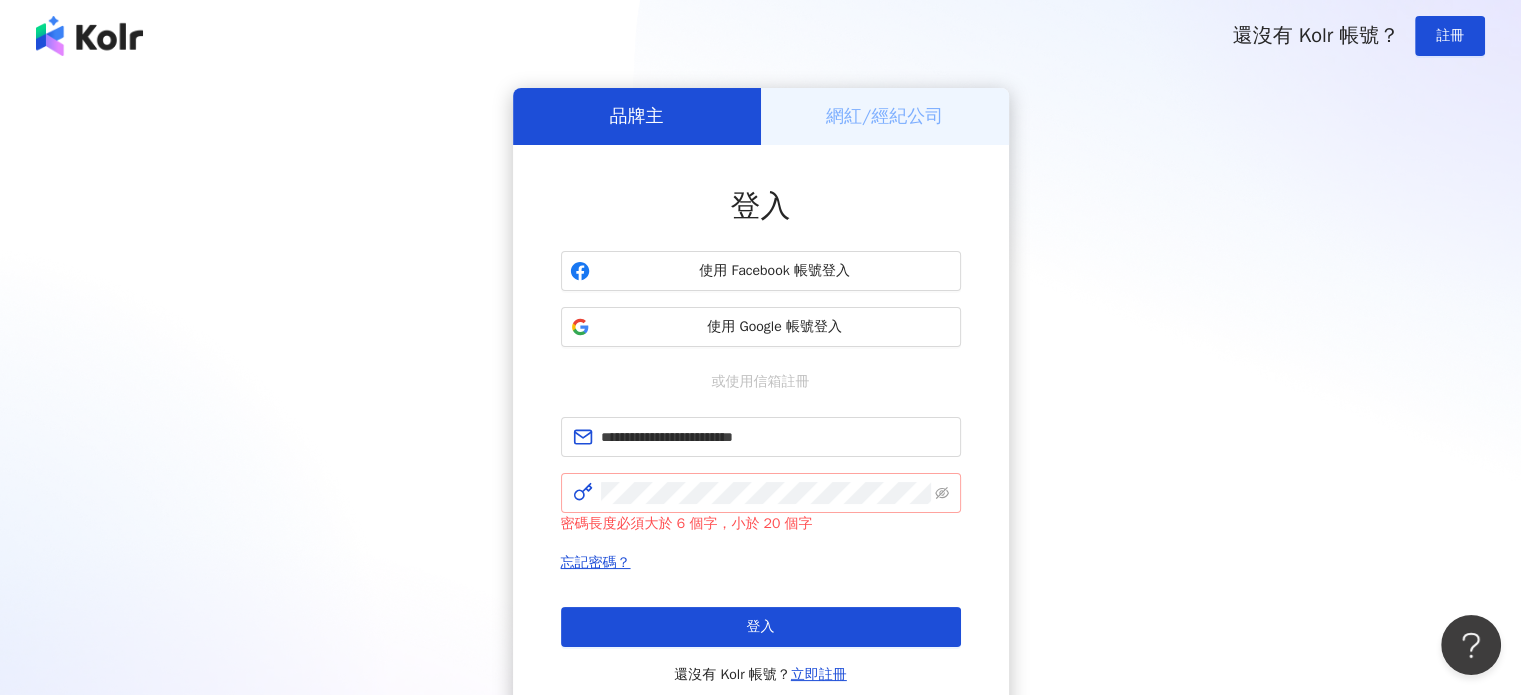 click at bounding box center (761, 493) 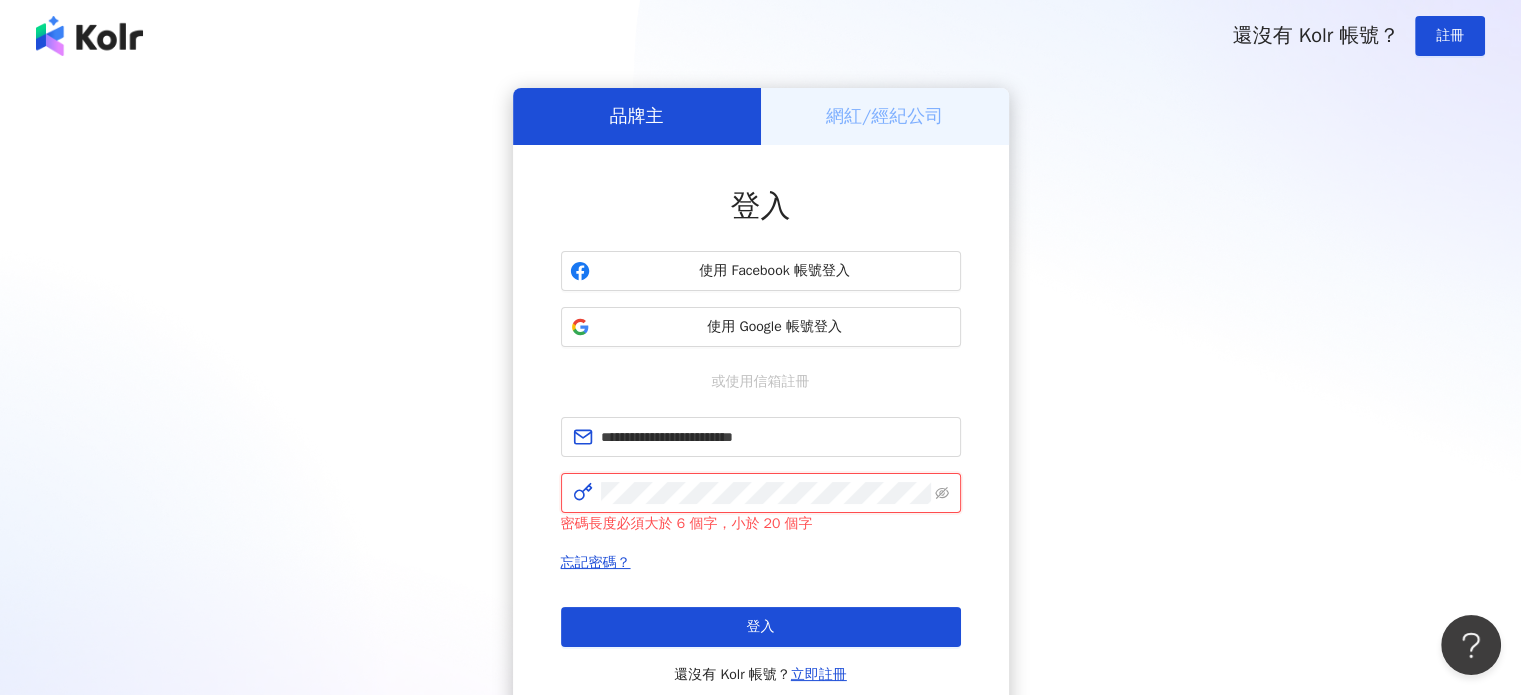 scroll, scrollTop: 0, scrollLeft: 160, axis: horizontal 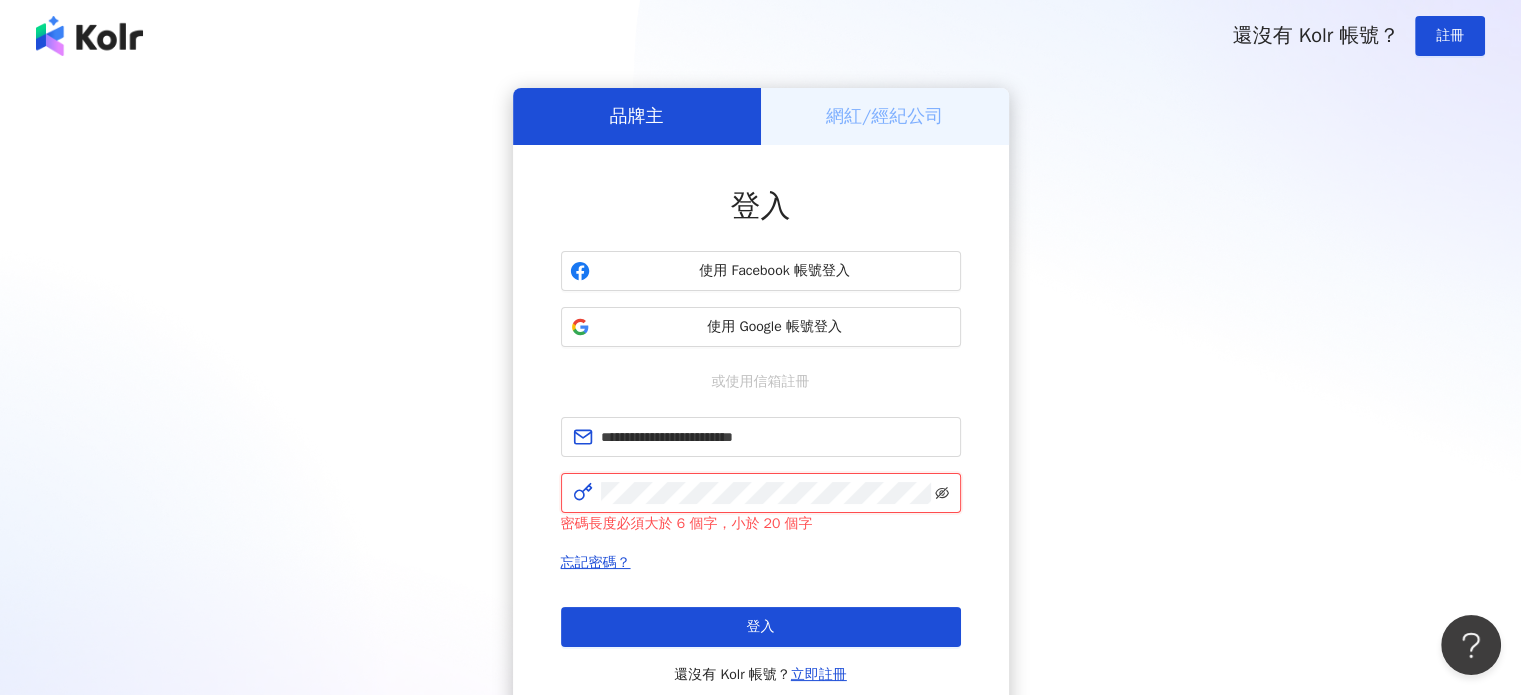 click 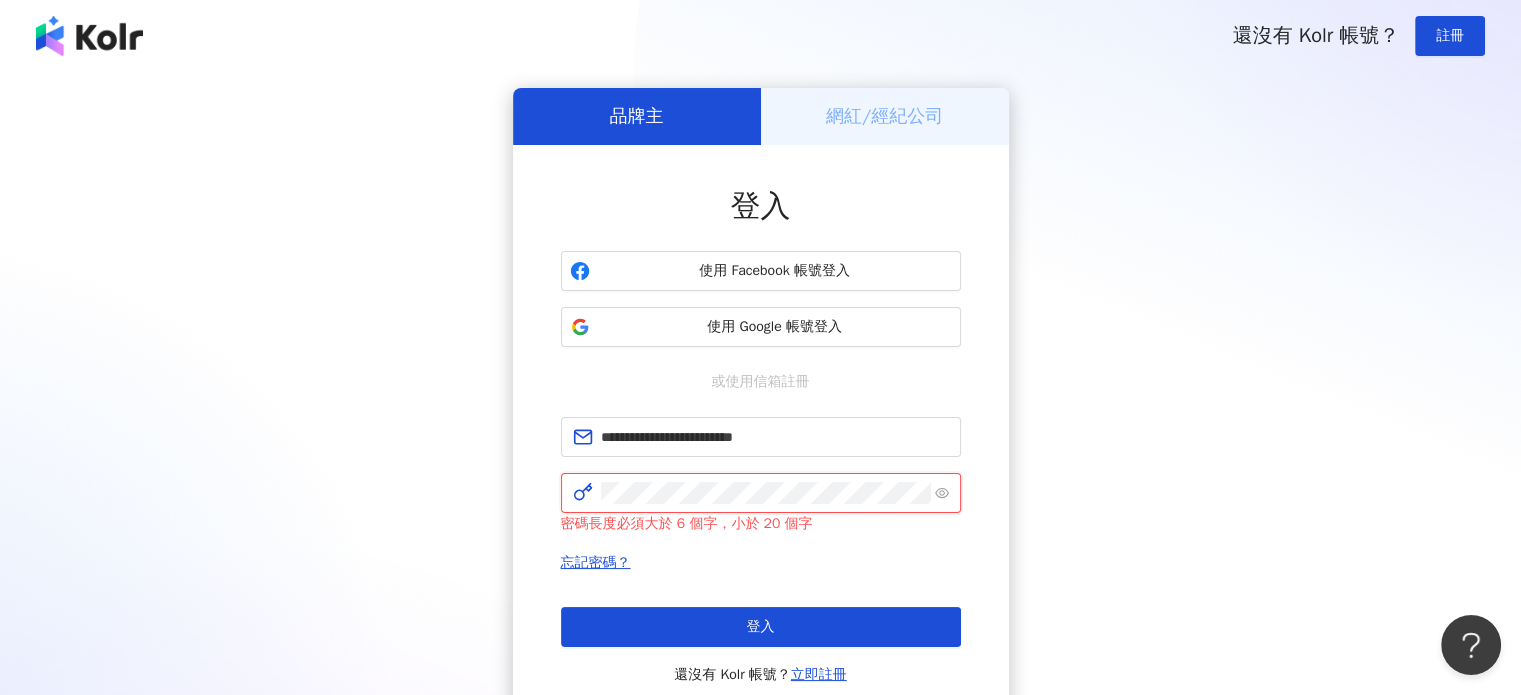 click on "**********" at bounding box center (761, 552) 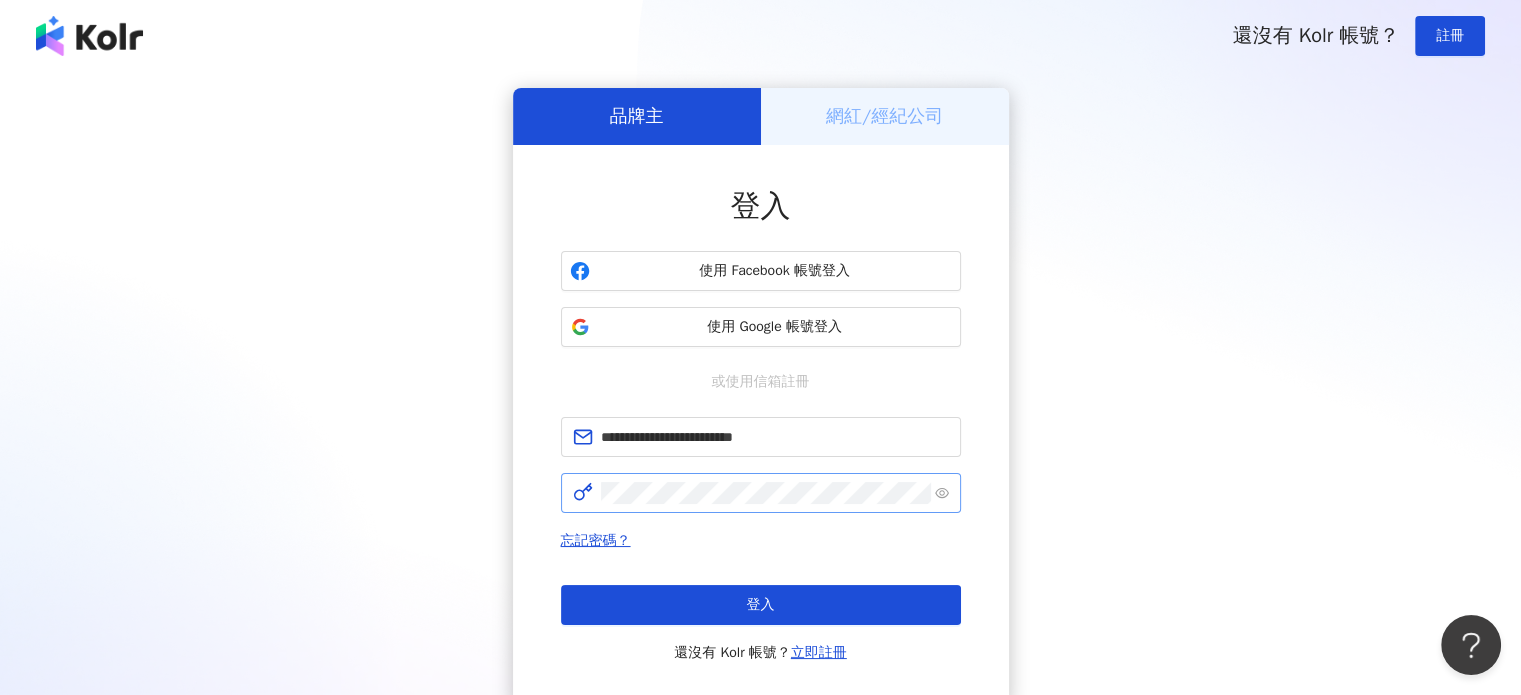 click on "**********" at bounding box center (760, 396) 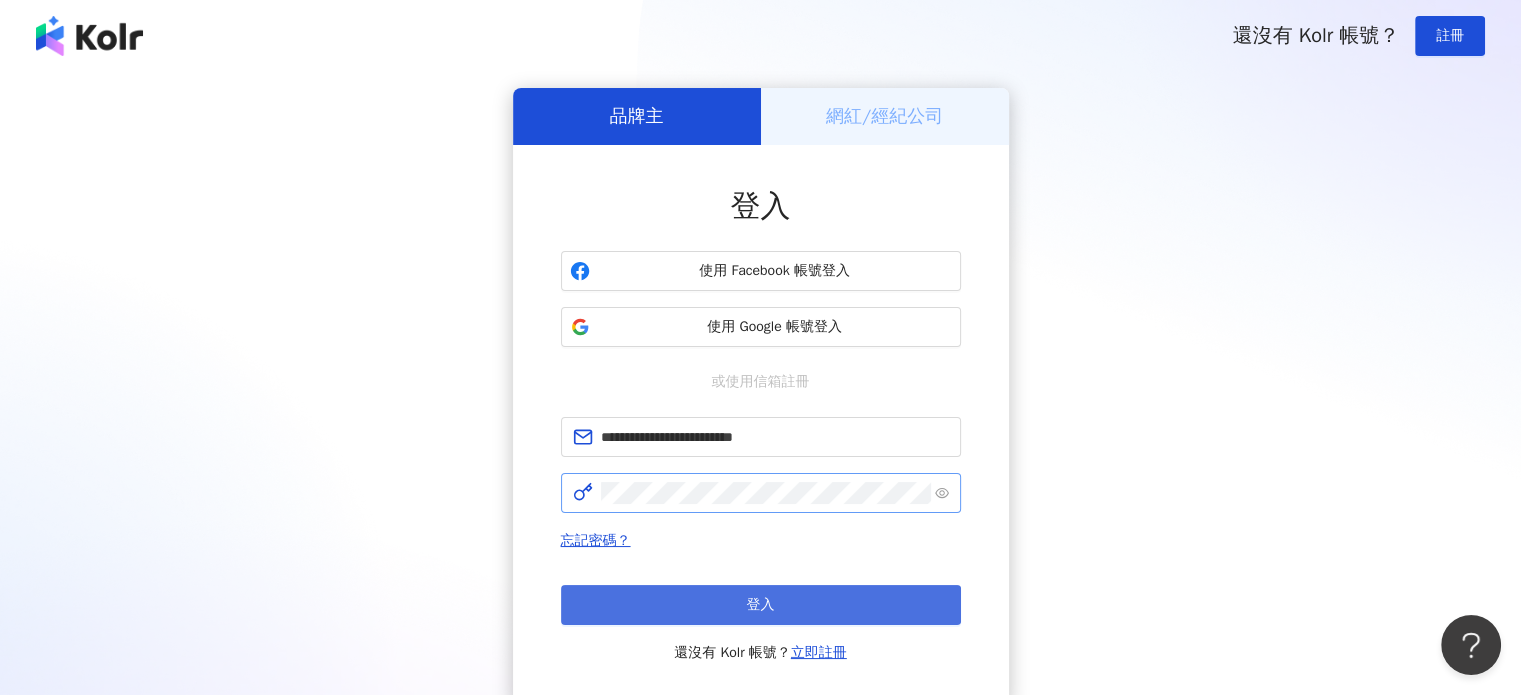click on "登入" at bounding box center [761, 605] 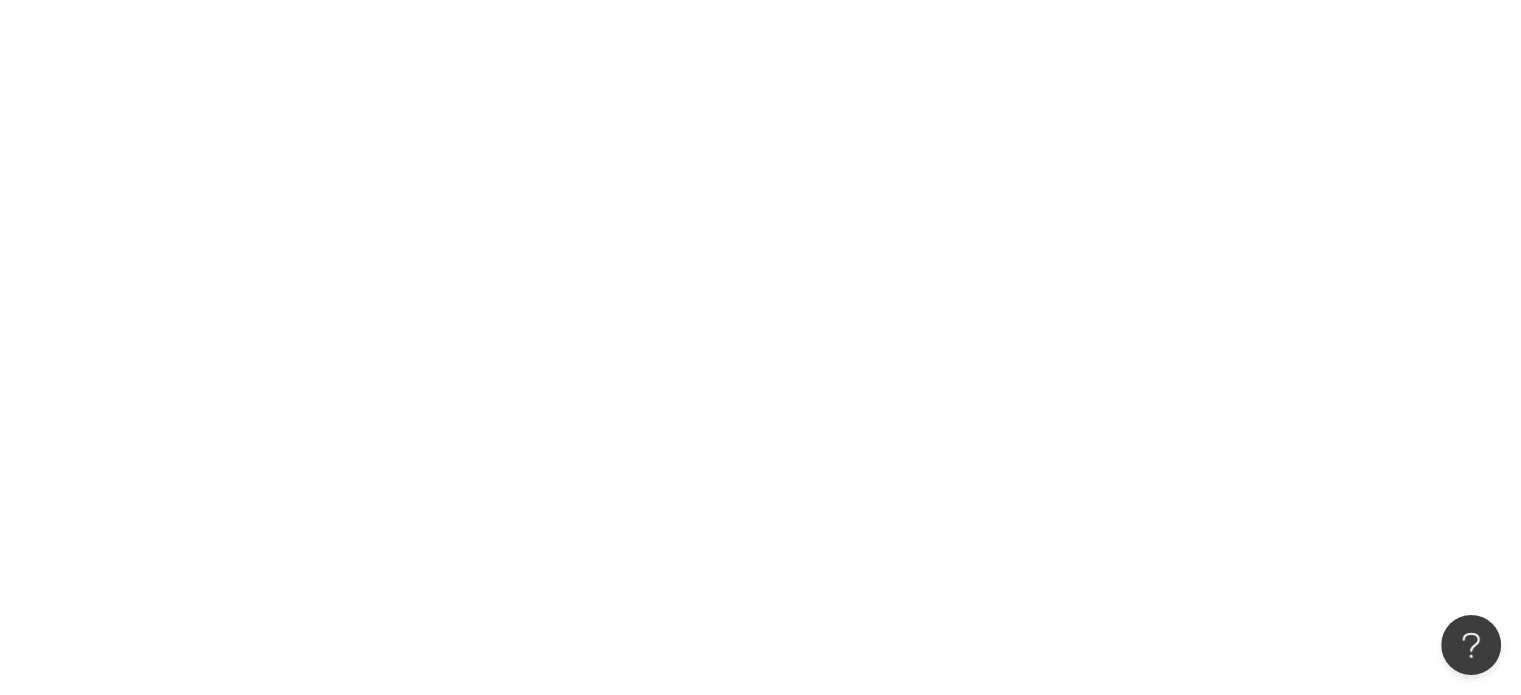 scroll, scrollTop: 63, scrollLeft: 0, axis: vertical 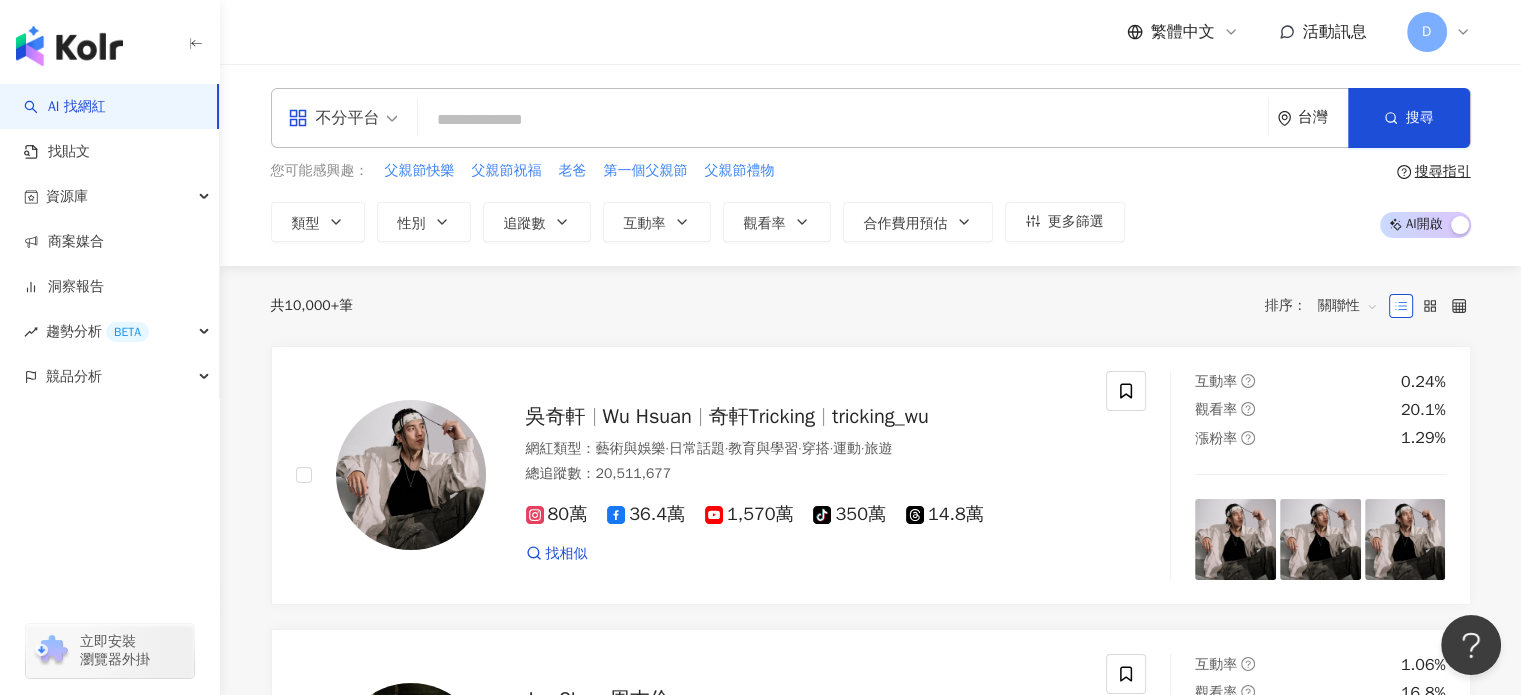 click at bounding box center (843, 120) 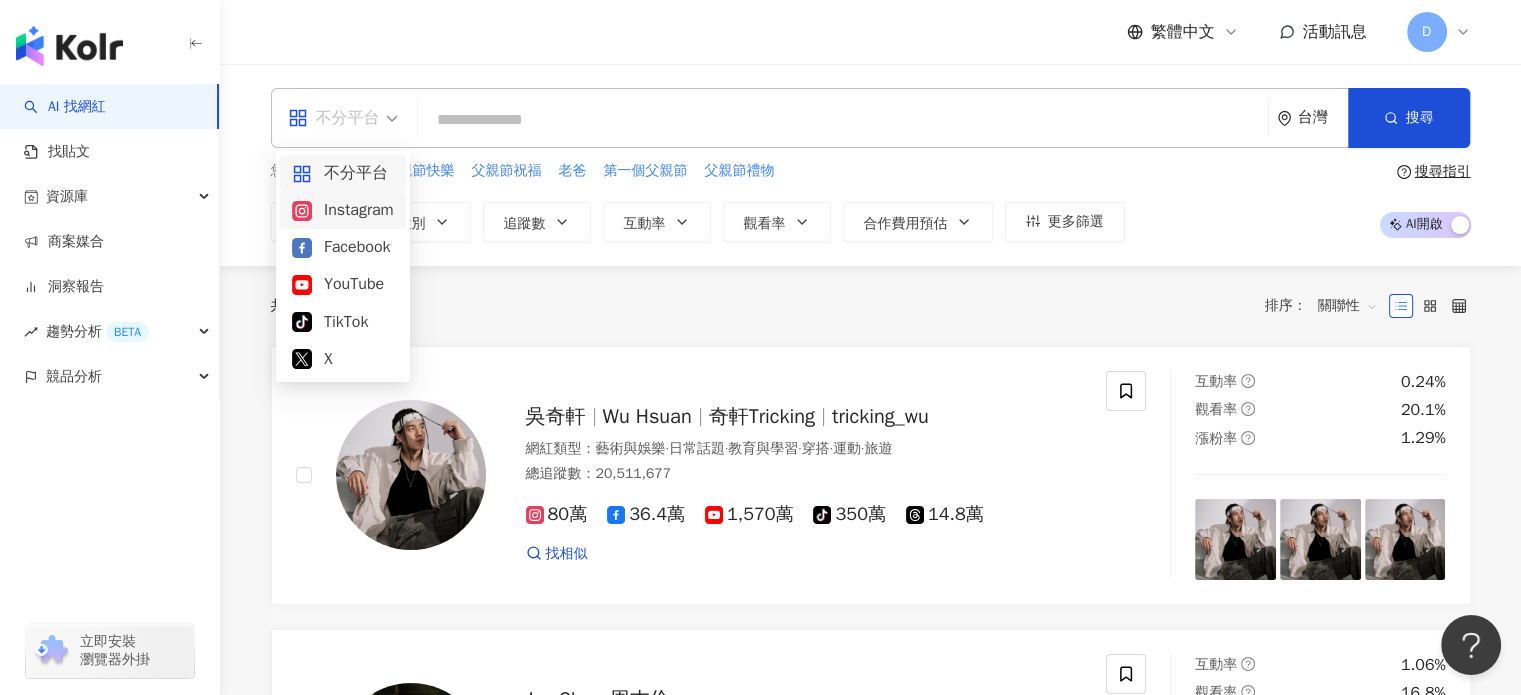 click on "Instagram" at bounding box center [343, 210] 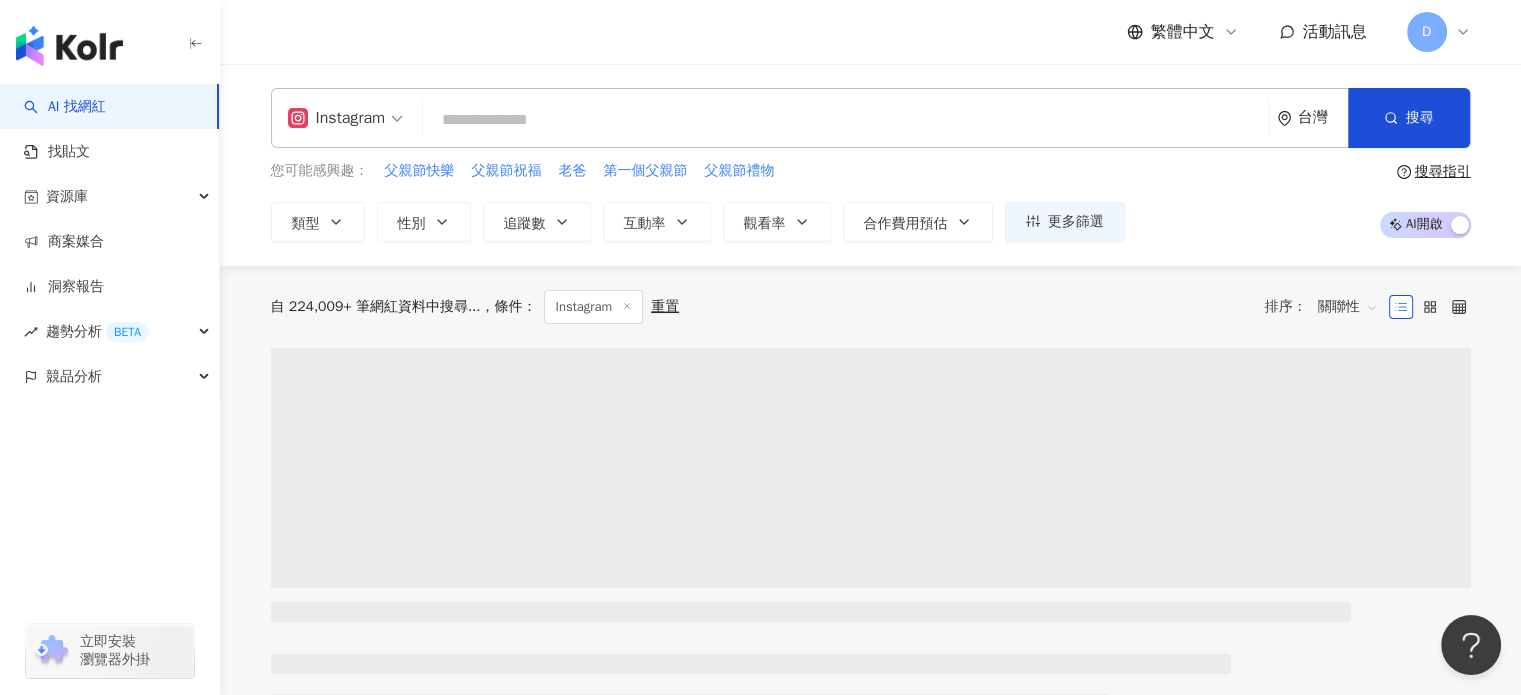 click at bounding box center (845, 120) 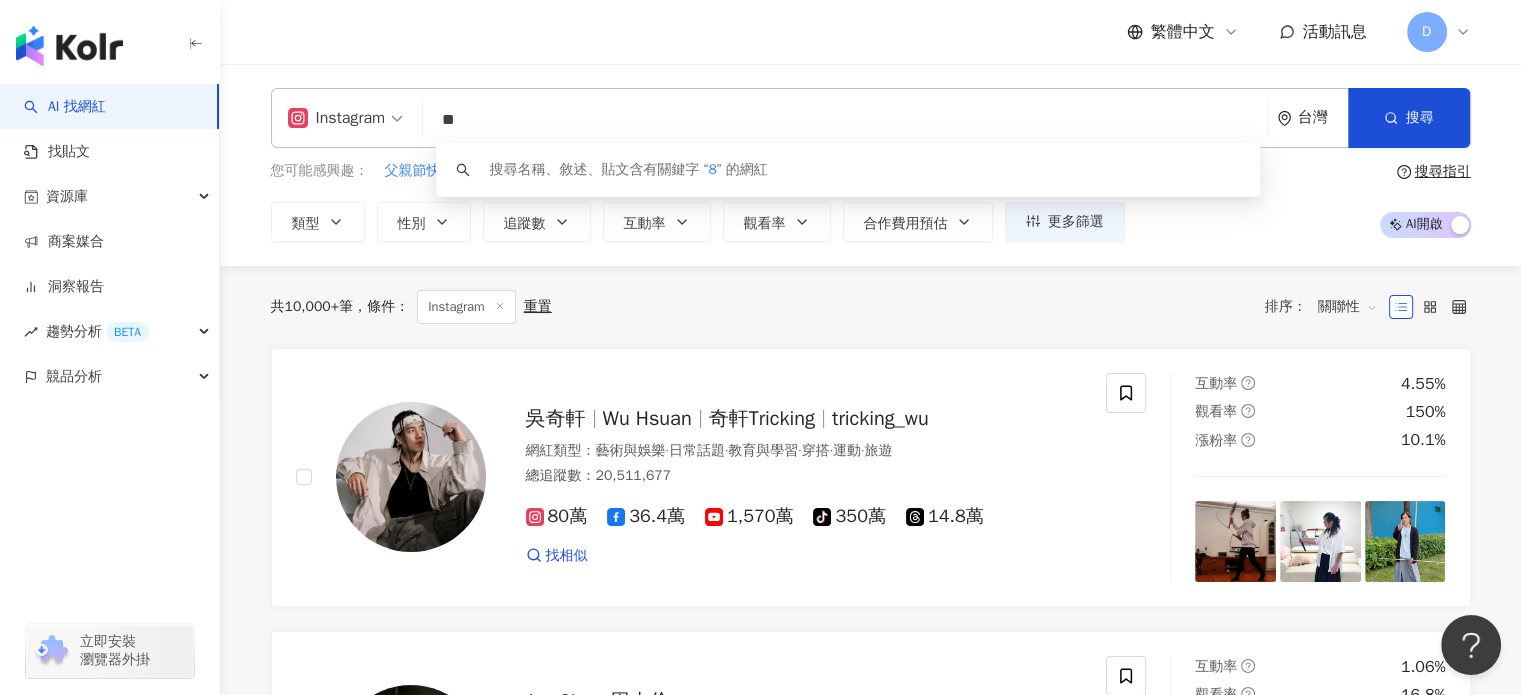 type on "*" 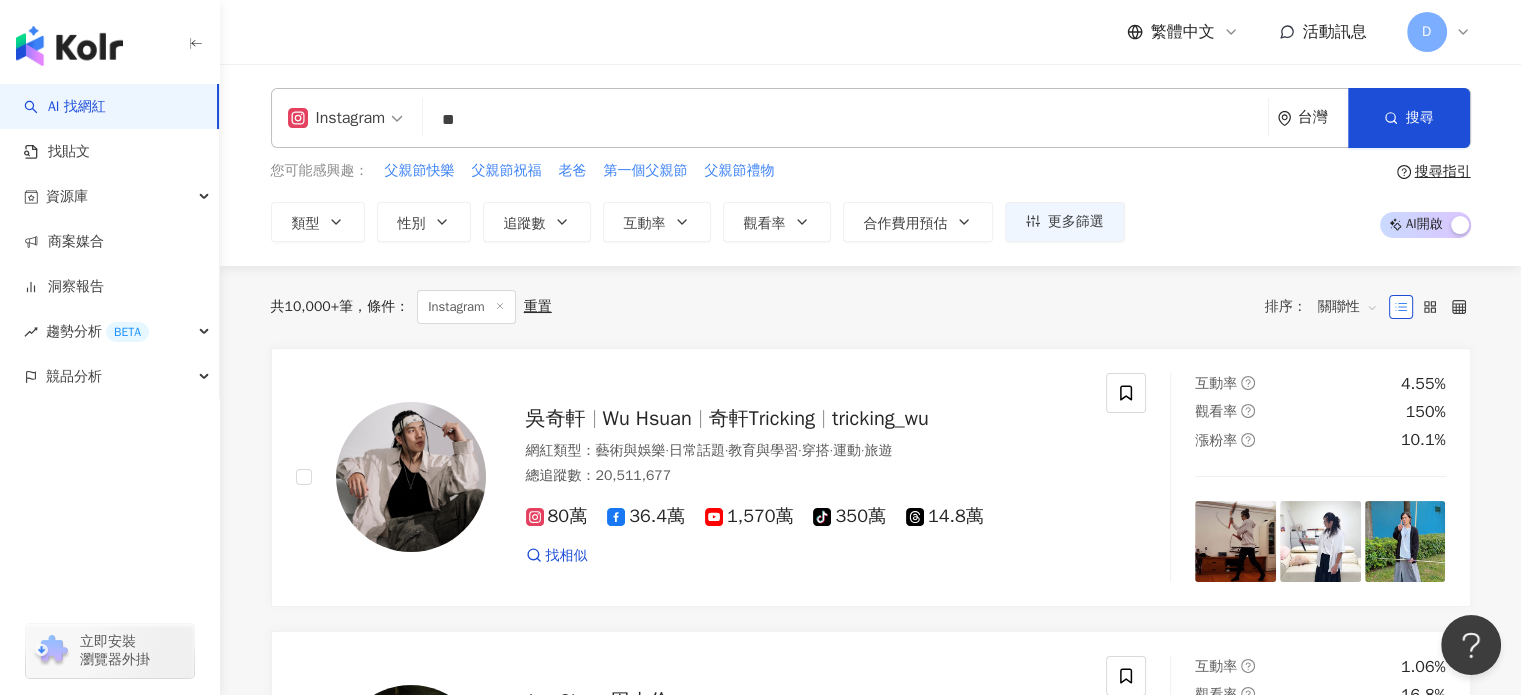 type on "**" 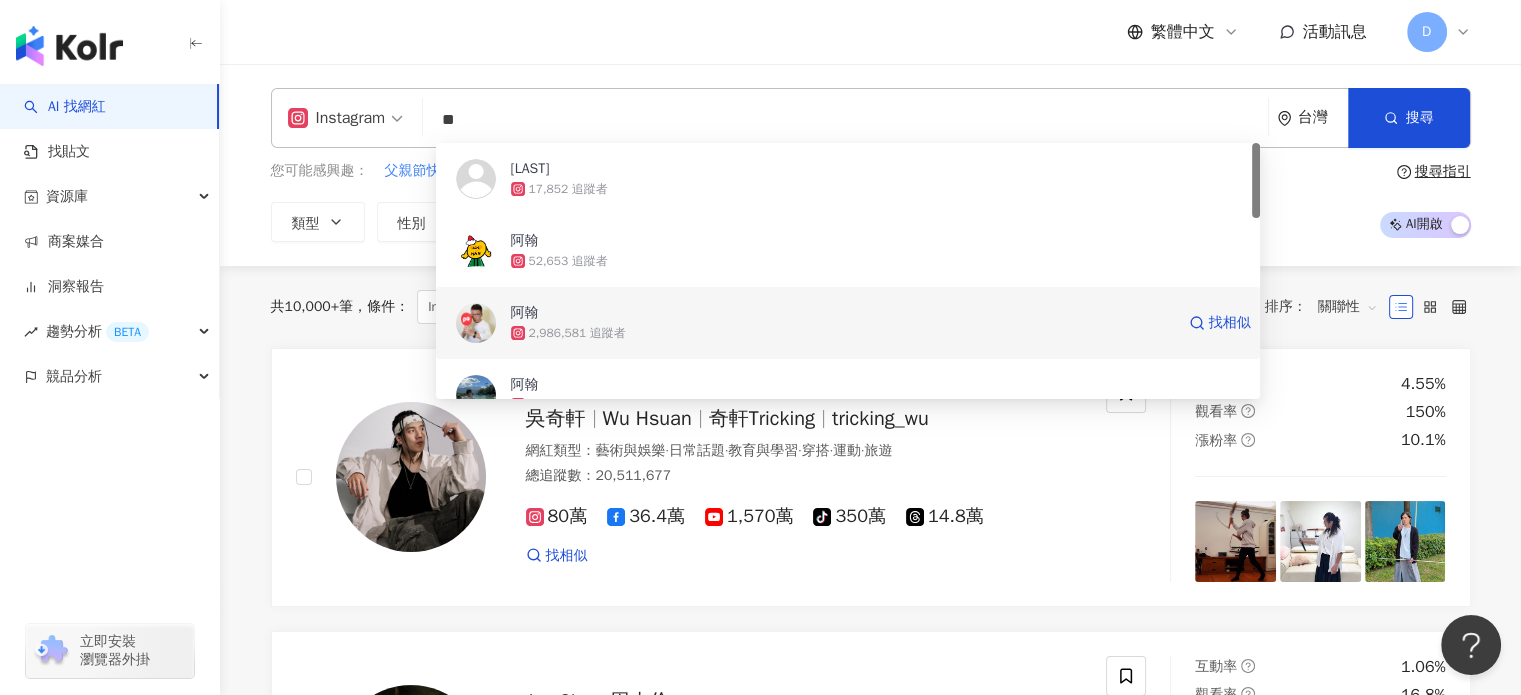 click on "阿翰" at bounding box center [842, 313] 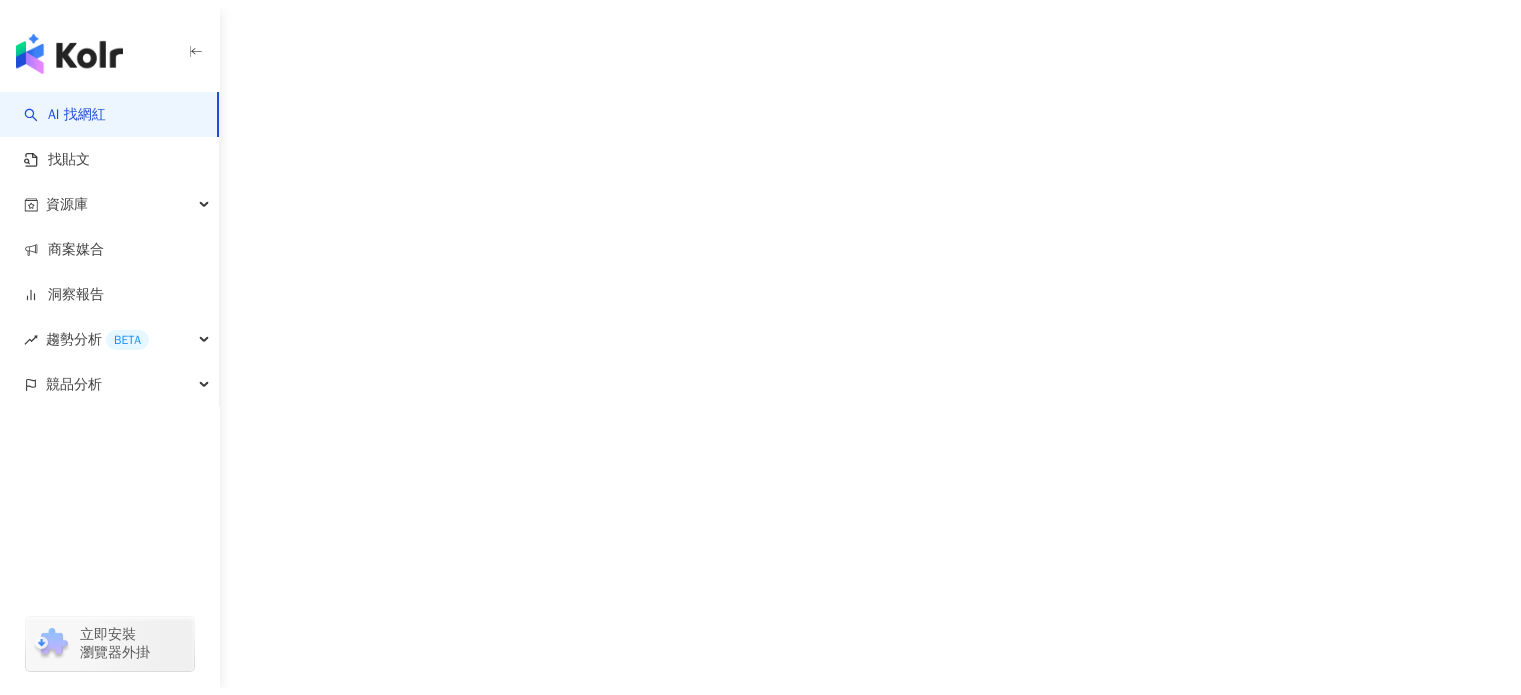 scroll, scrollTop: 0, scrollLeft: 0, axis: both 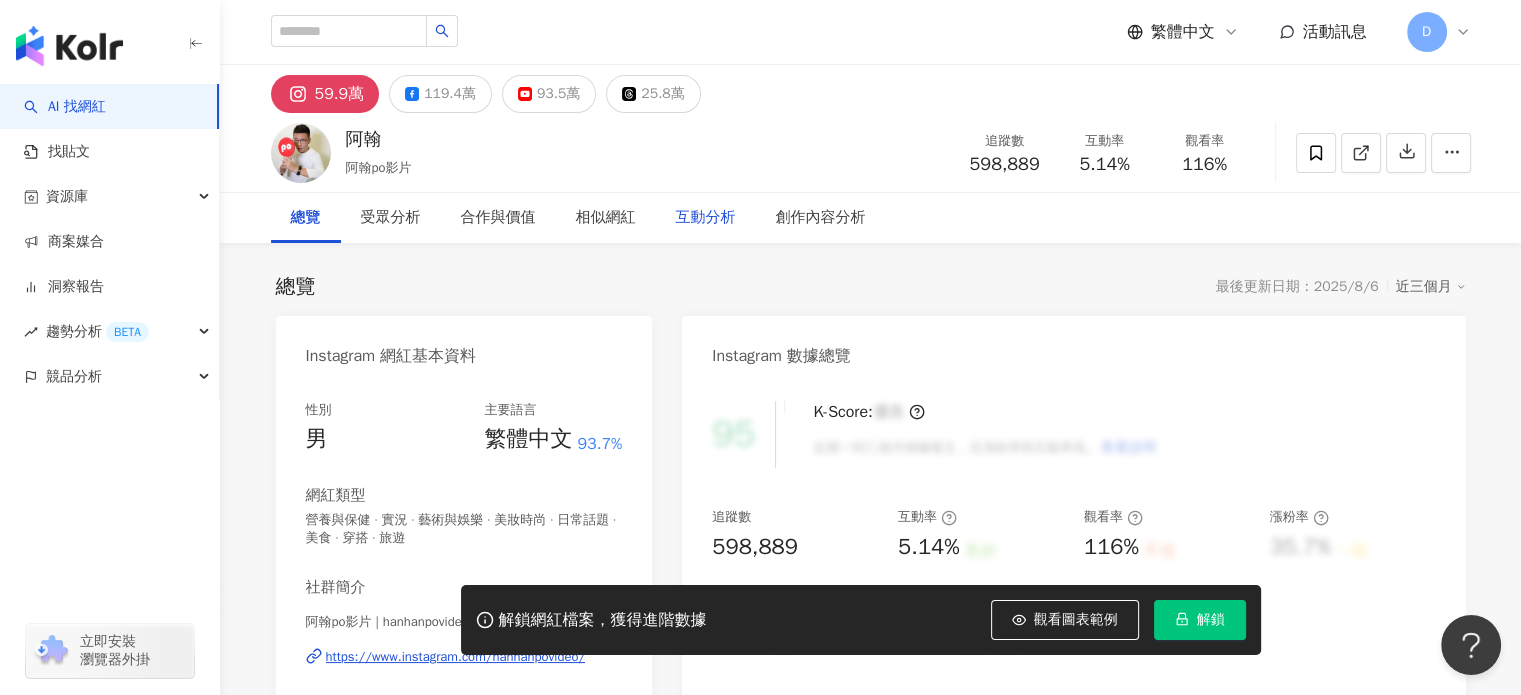 click on "互動分析" at bounding box center (706, 218) 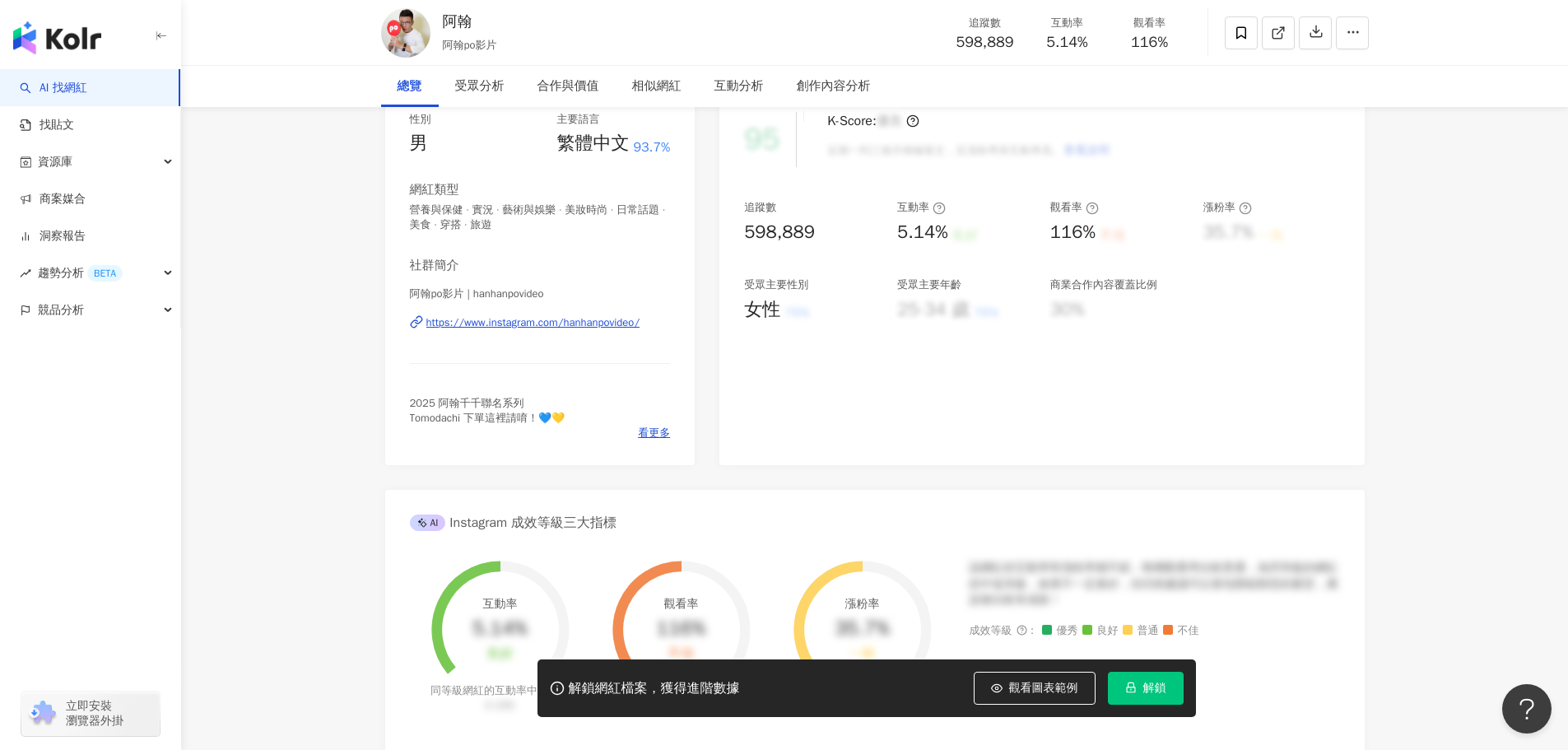 scroll, scrollTop: 0, scrollLeft: 0, axis: both 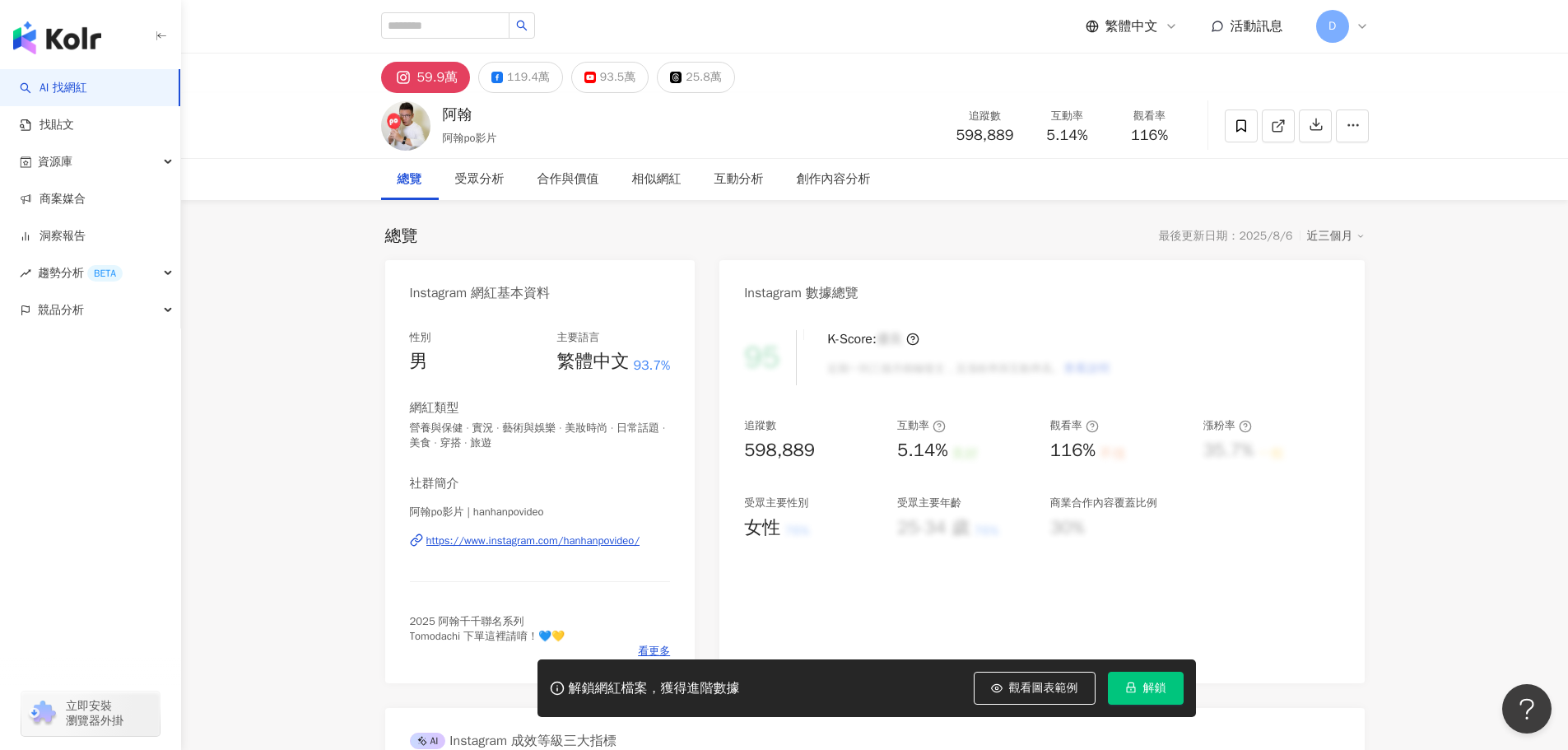 click 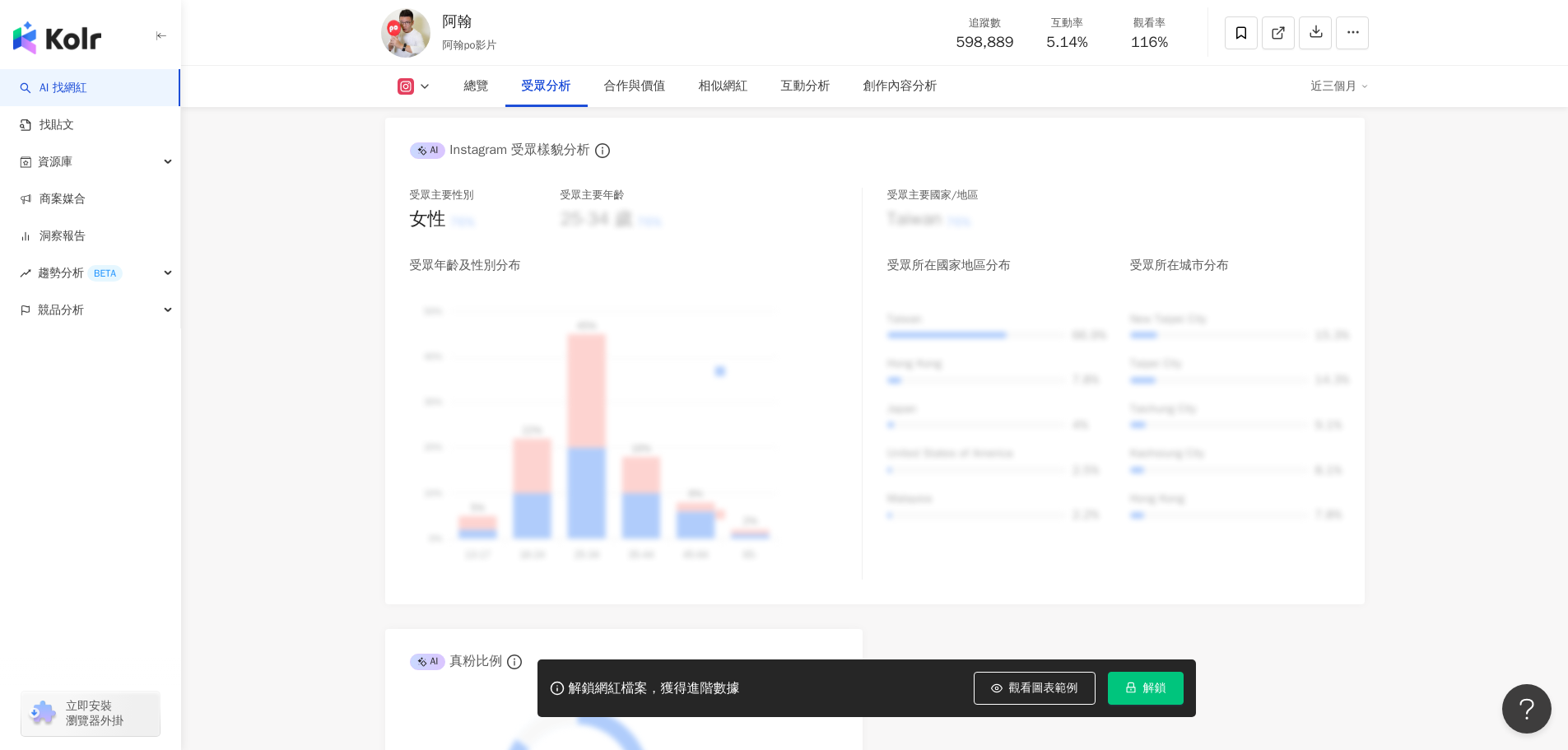 scroll, scrollTop: 1400, scrollLeft: 0, axis: vertical 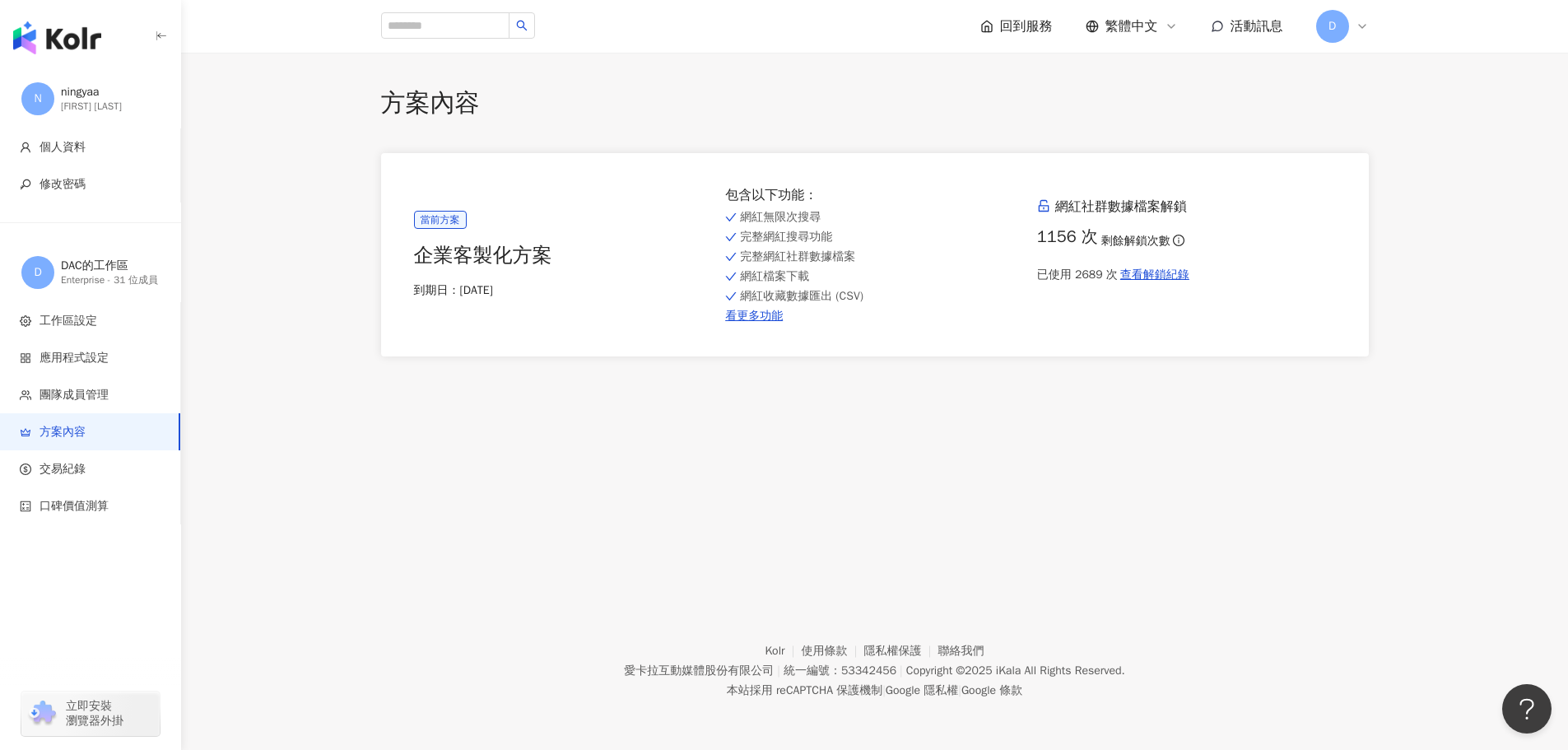 click on "DAC的工作區" at bounding box center [110, 266] 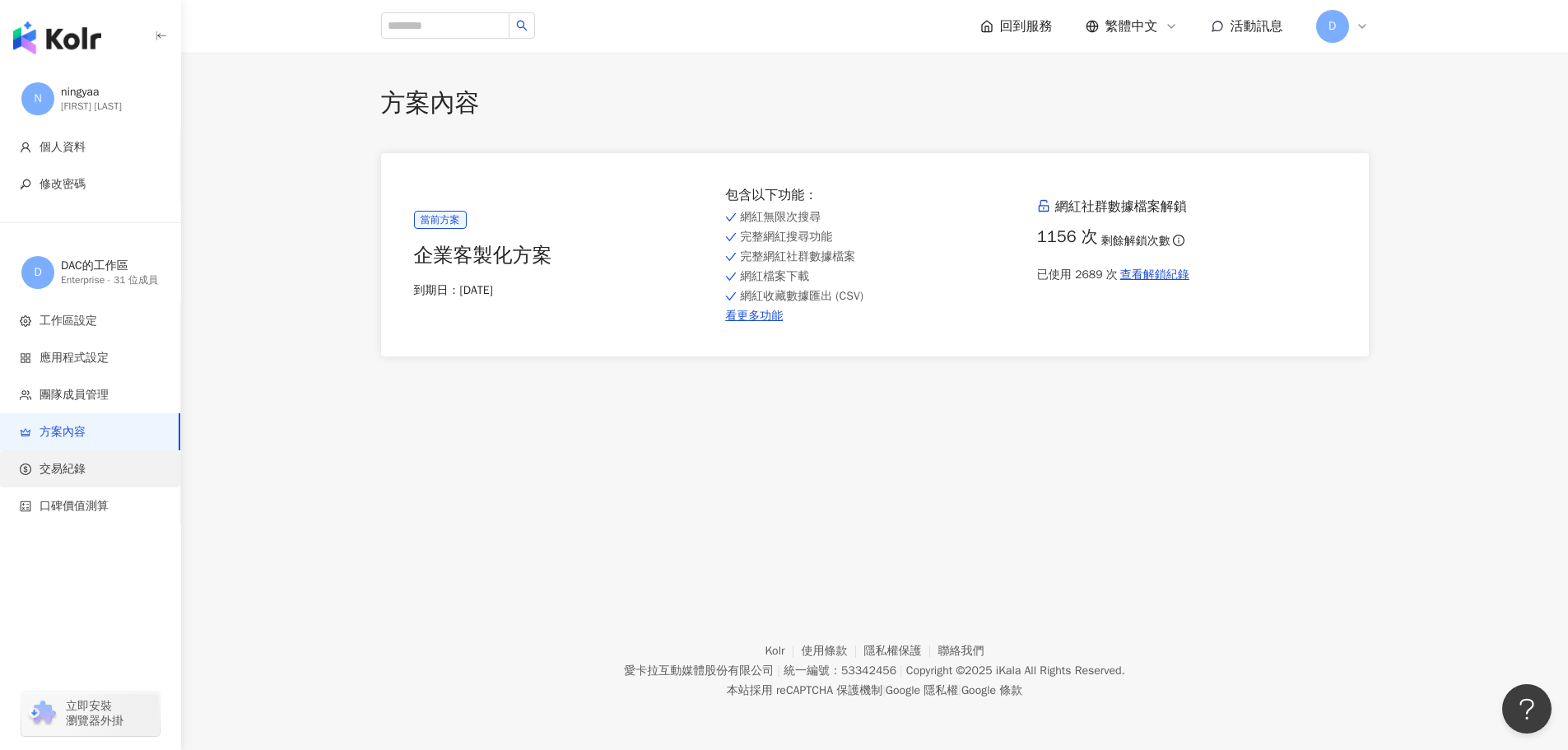 click on "交易紀錄" at bounding box center [63, 469] 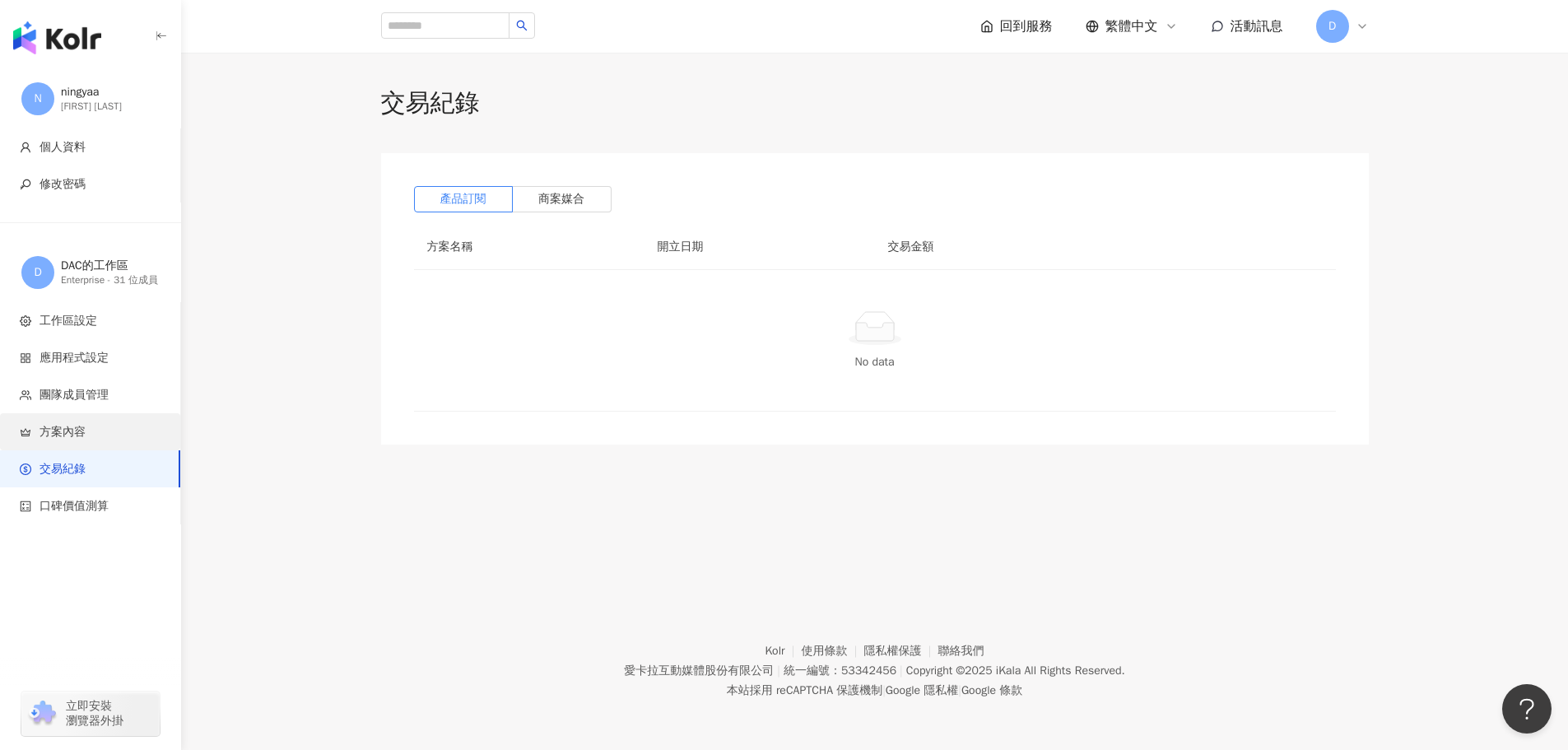 click on "方案內容" at bounding box center (93, 432) 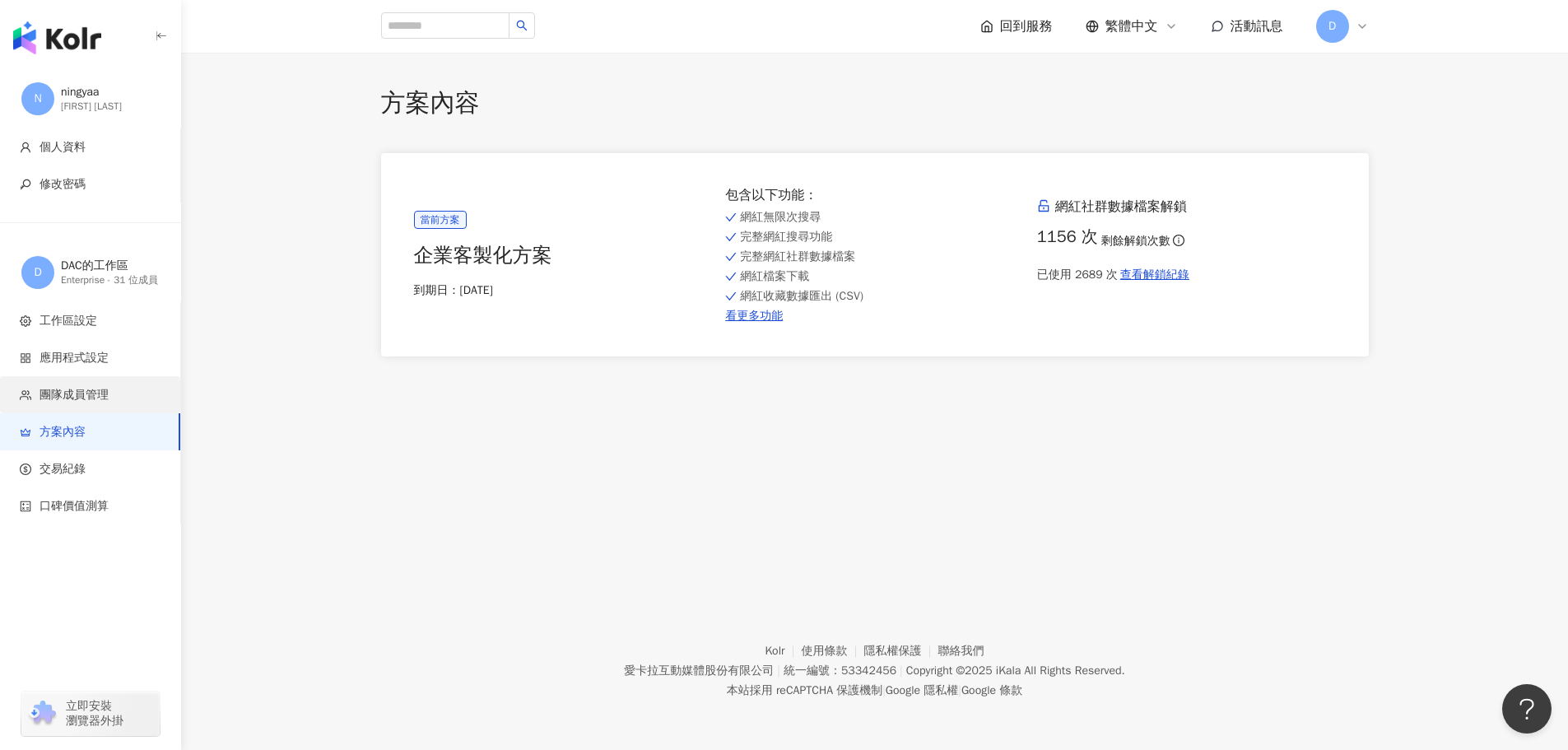 click on "團隊成員管理" at bounding box center (93, 395) 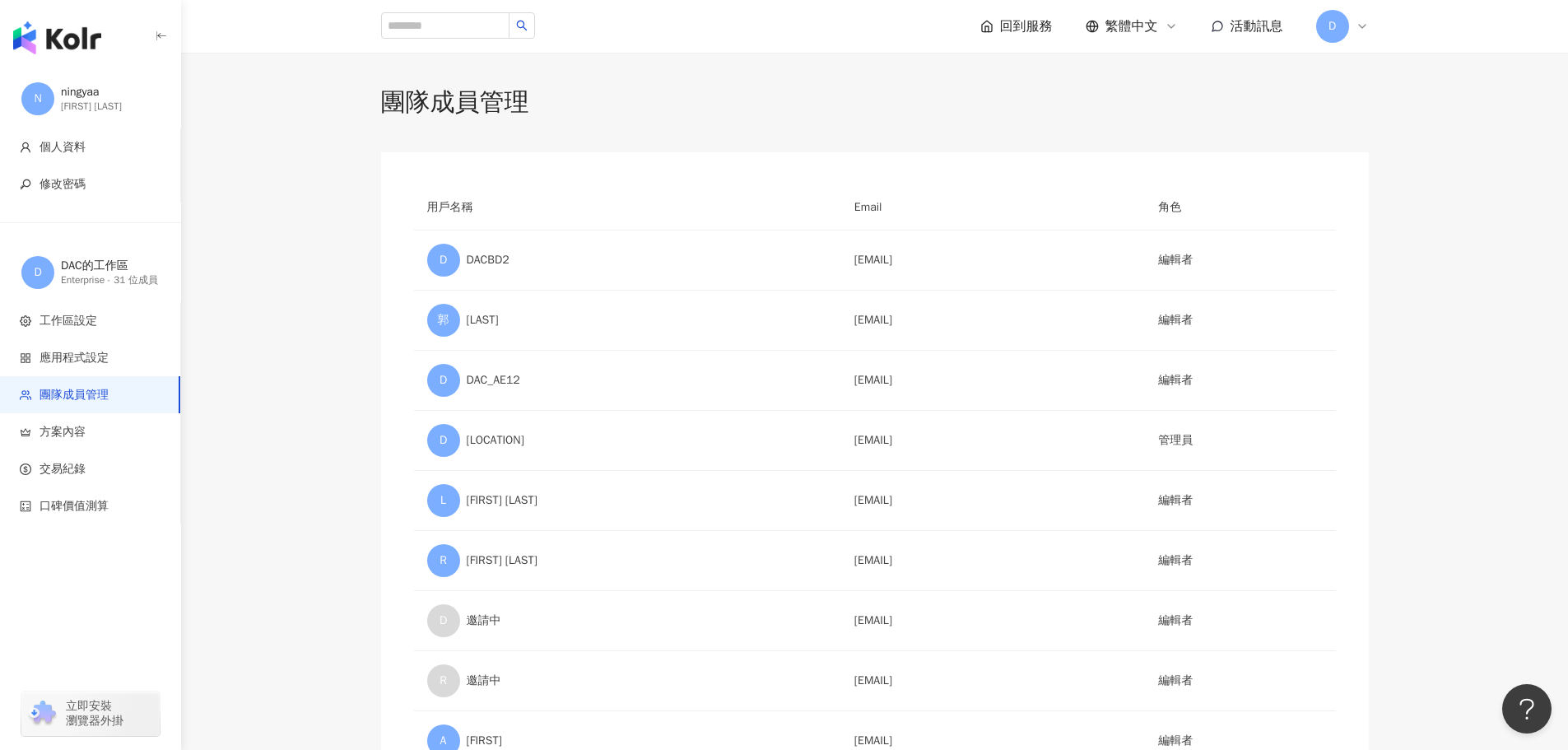 scroll, scrollTop: 0, scrollLeft: 0, axis: both 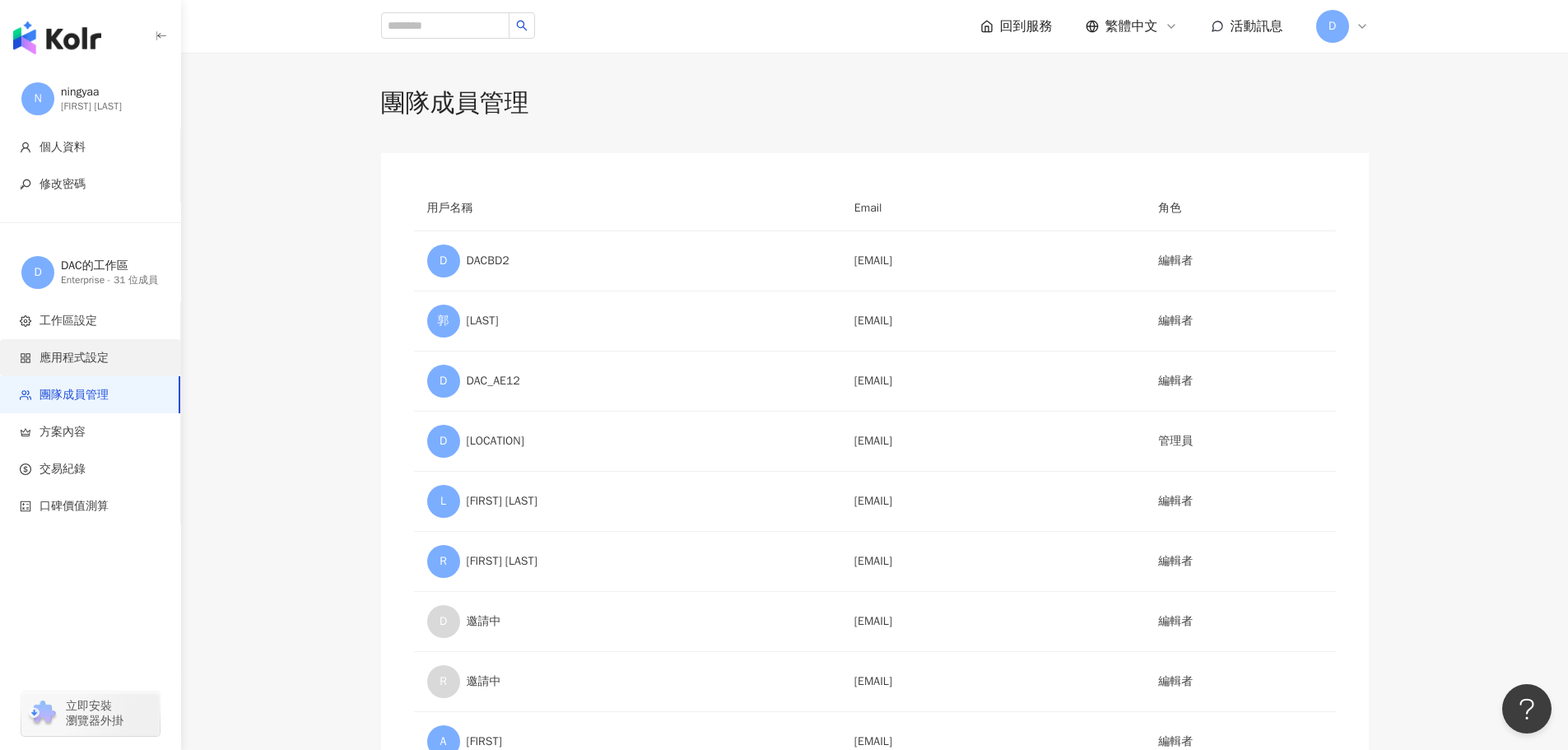 click on "應用程式設定" at bounding box center (74, 358) 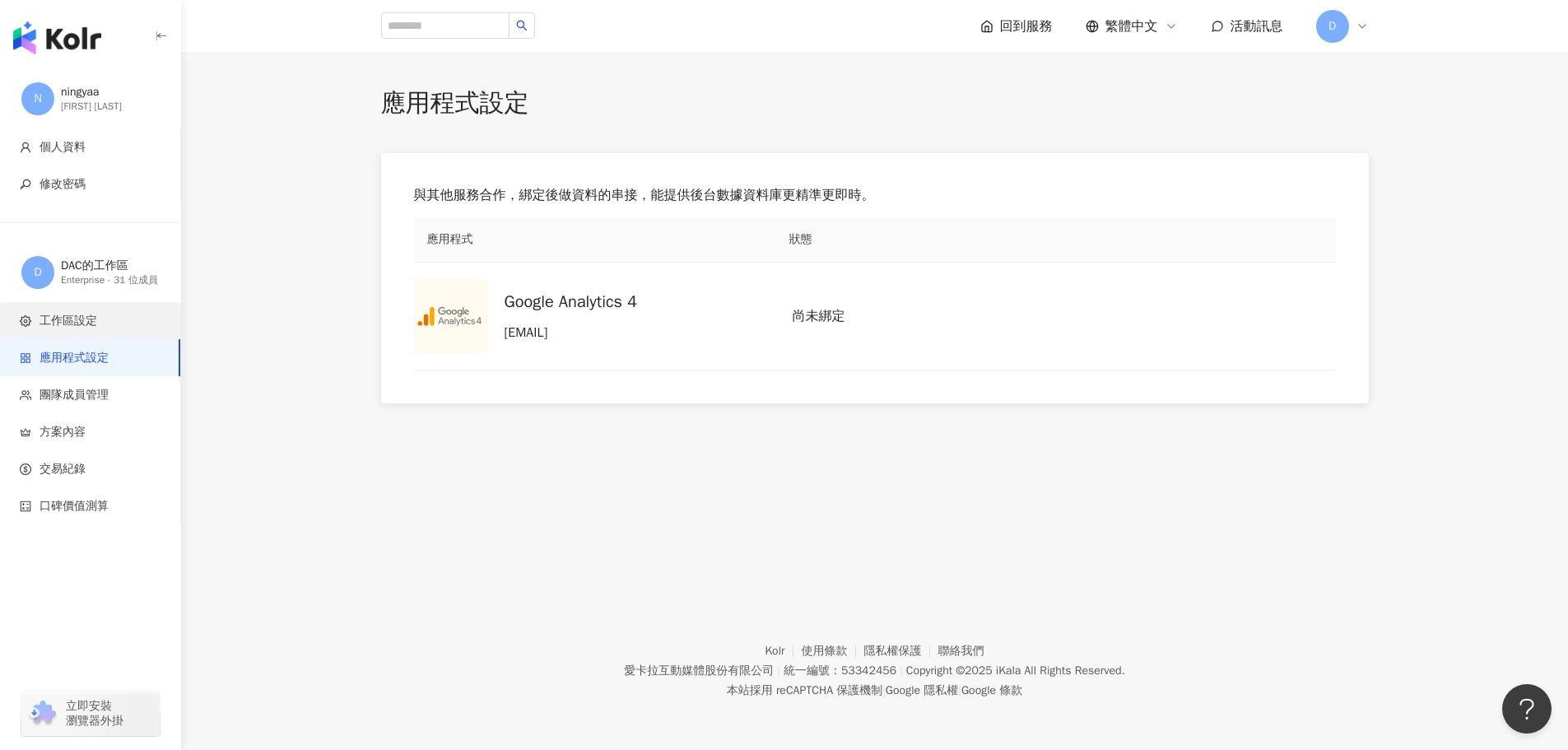 click on "工作區設定" at bounding box center [93, 321] 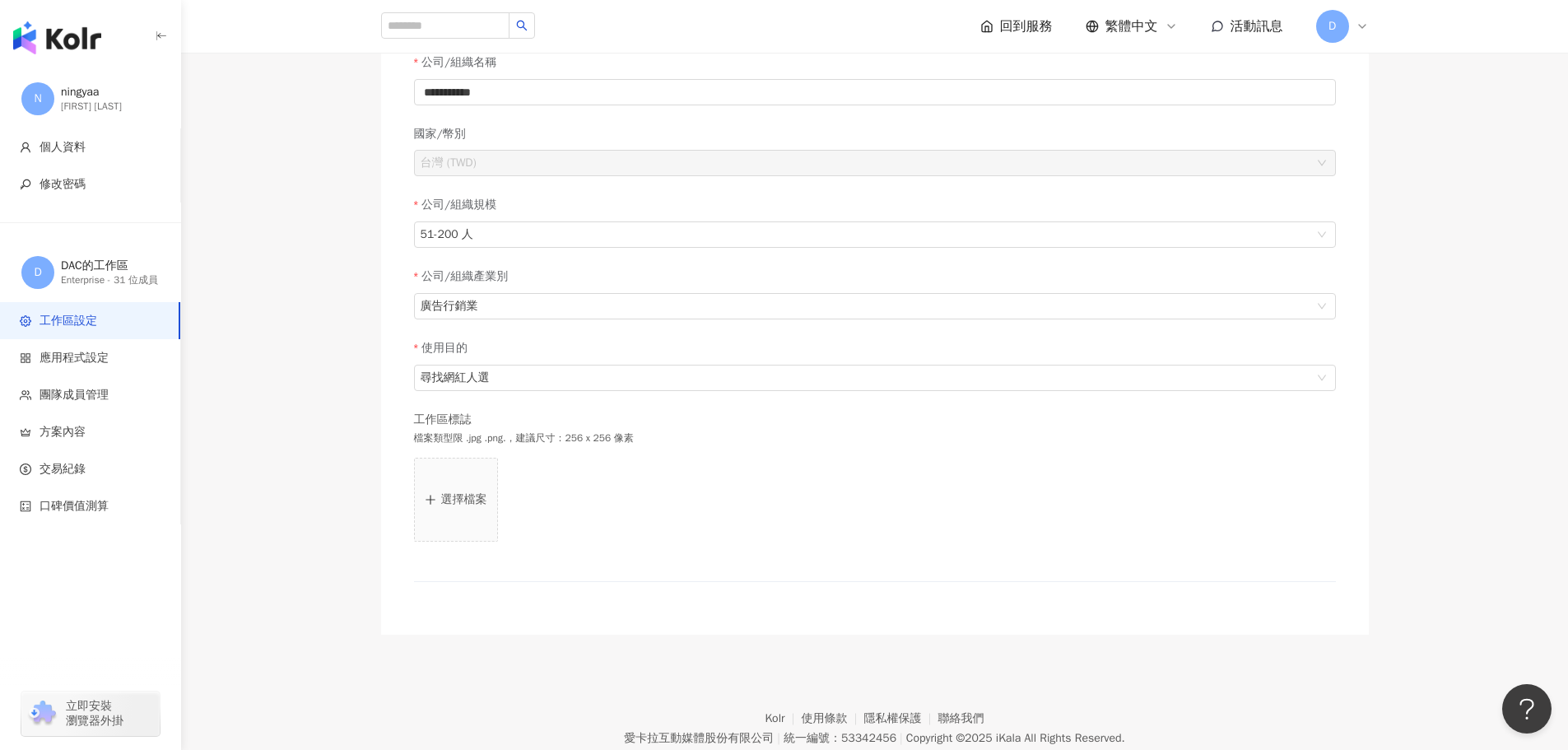 scroll, scrollTop: 273, scrollLeft: 0, axis: vertical 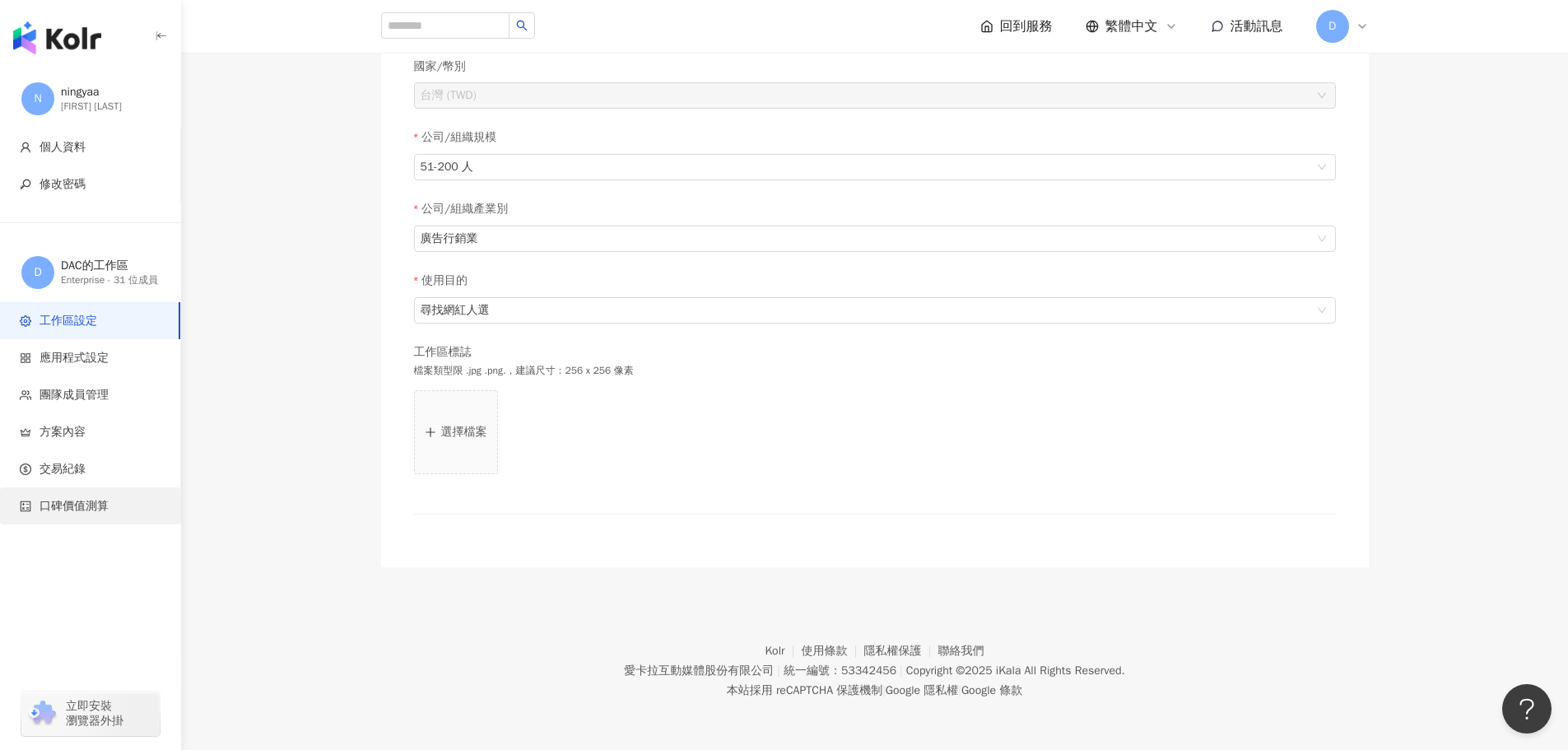 click on "口碑價值測算" at bounding box center (93, 506) 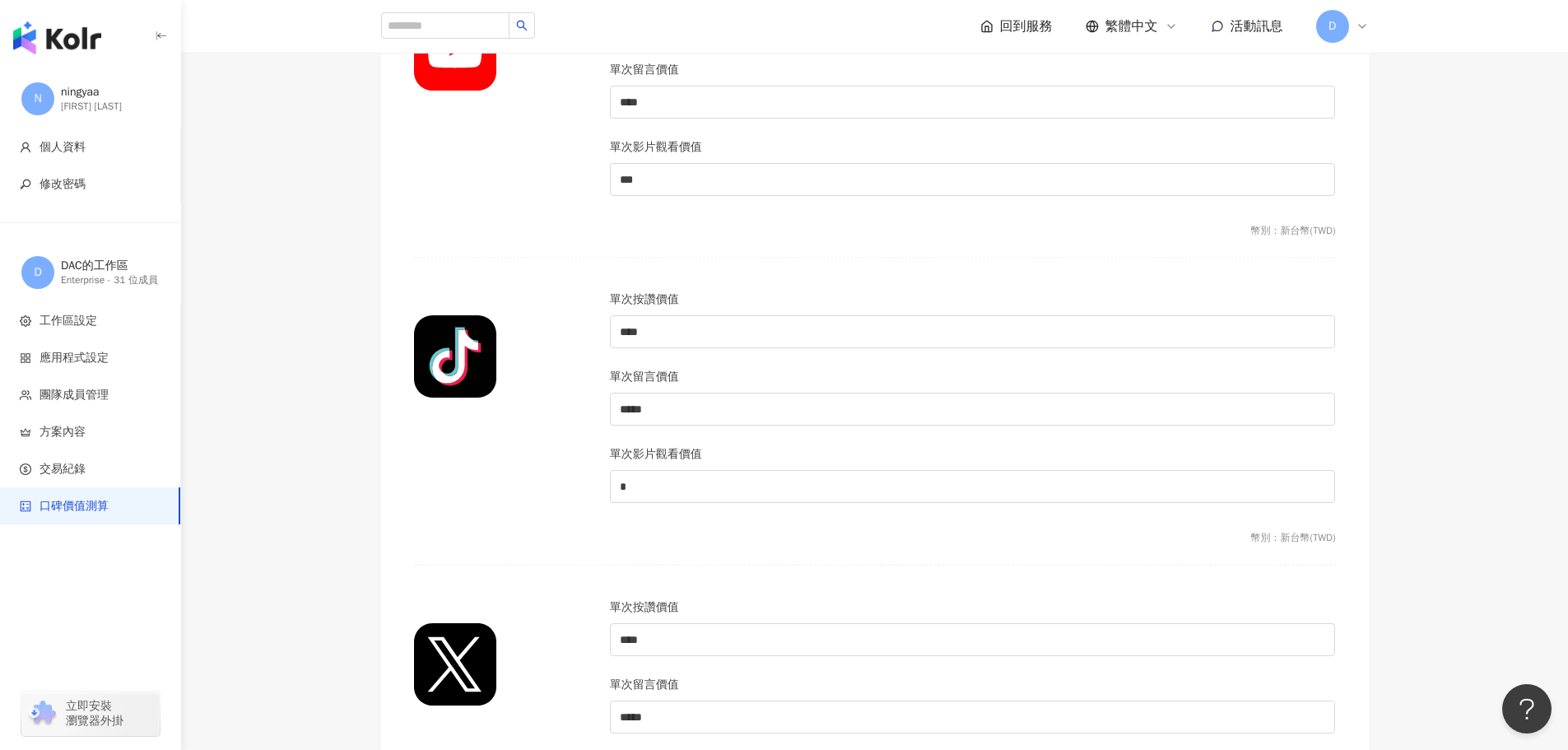scroll, scrollTop: 1153, scrollLeft: 0, axis: vertical 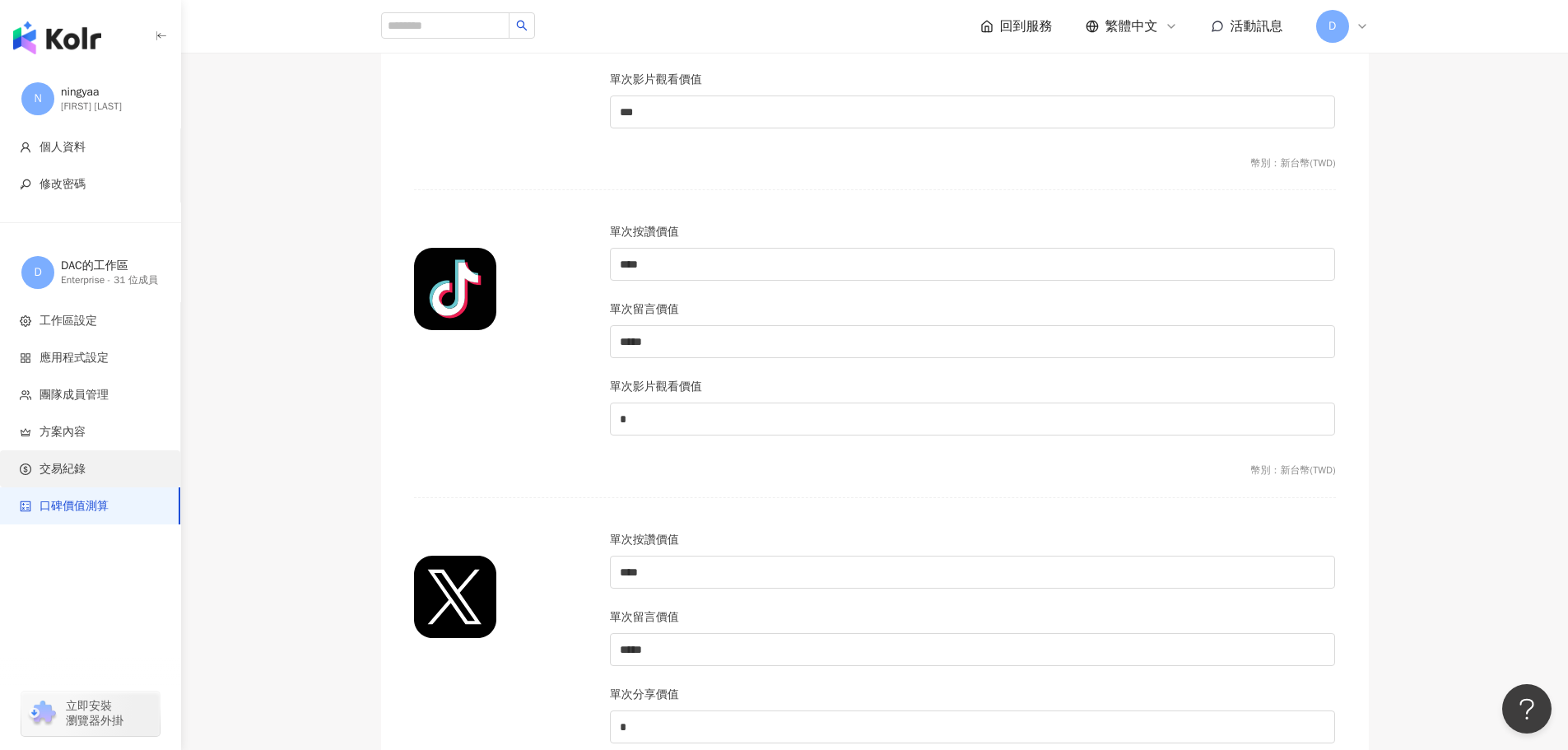 click on "交易紀錄" at bounding box center [90, 468] 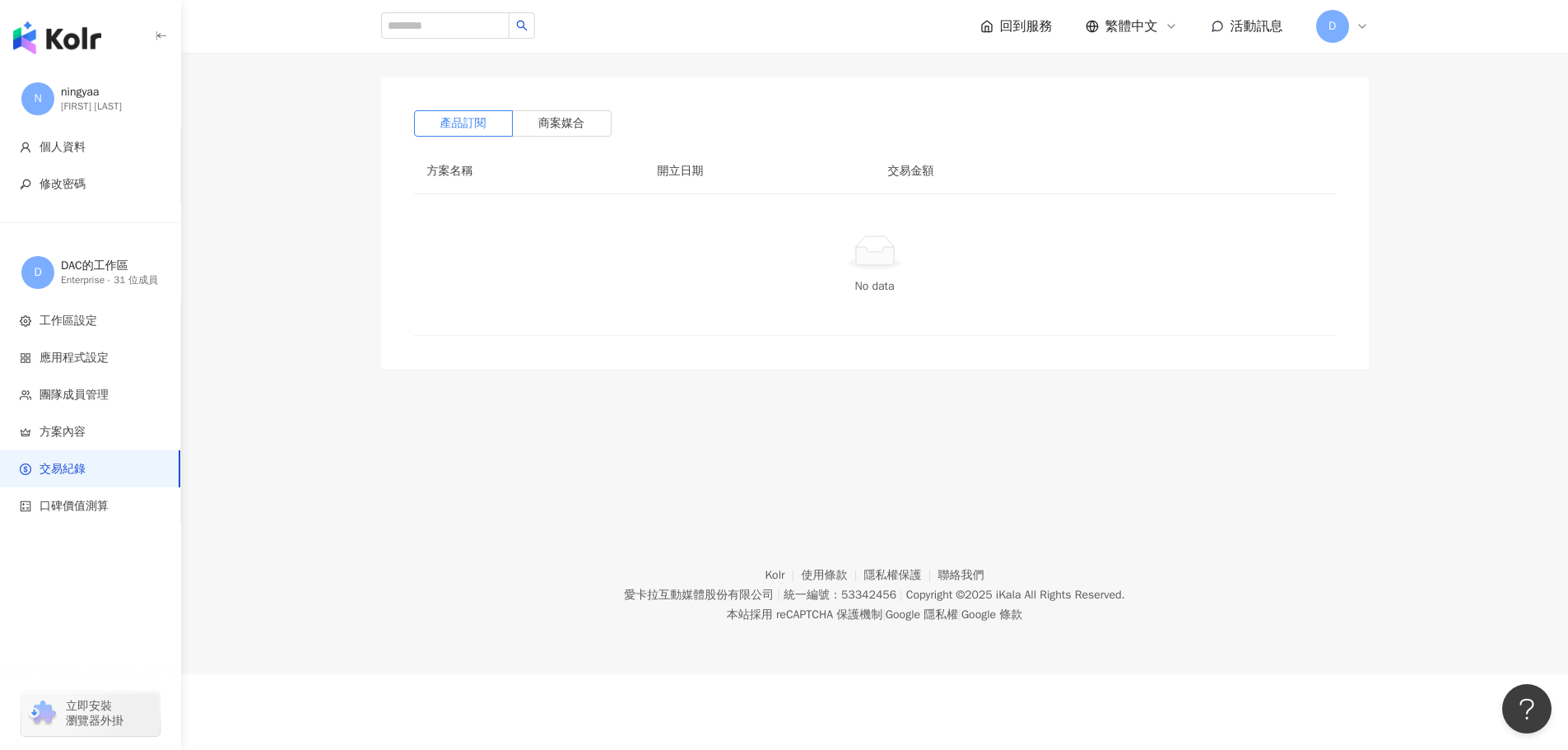 scroll, scrollTop: 0, scrollLeft: 0, axis: both 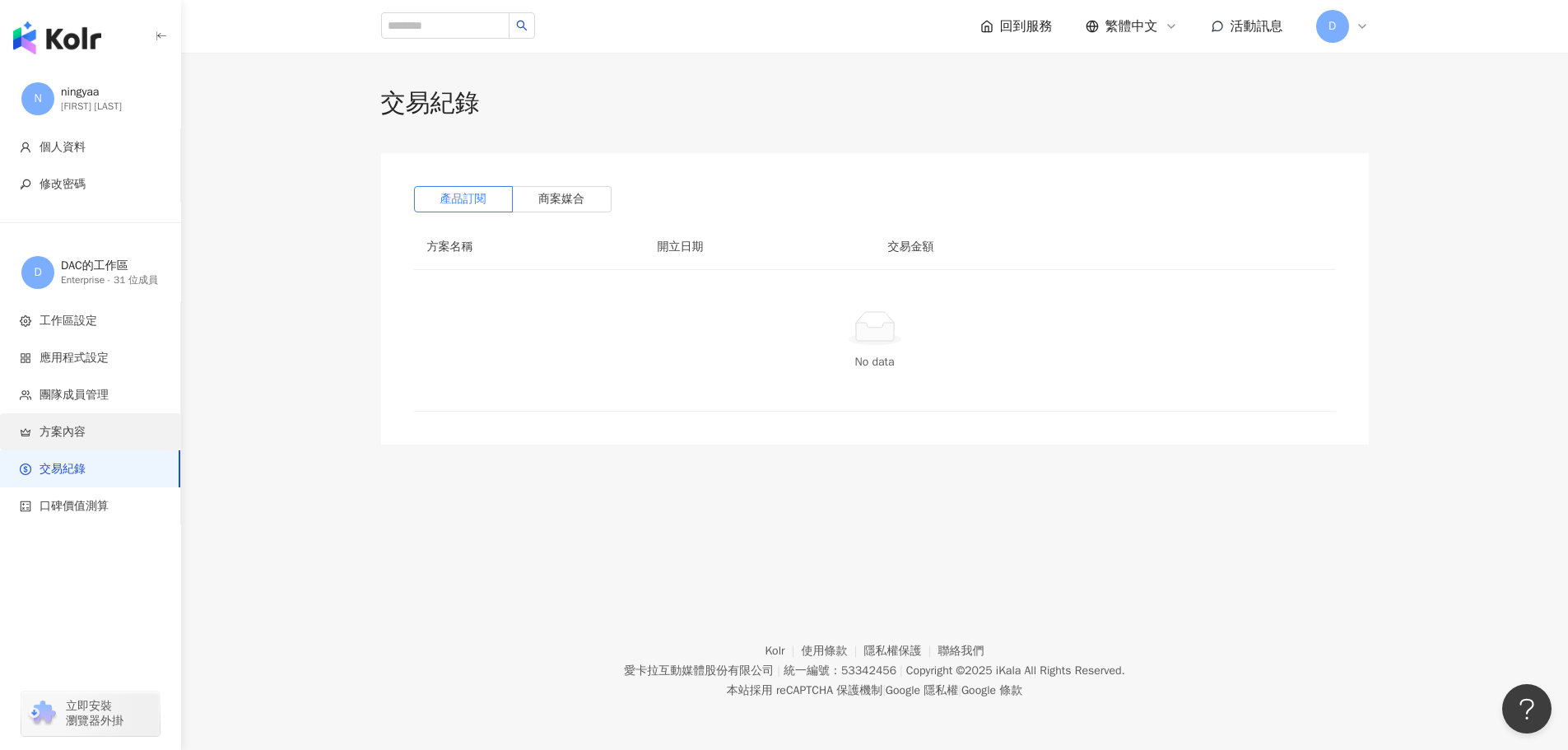 click on "方案內容" at bounding box center (90, 431) 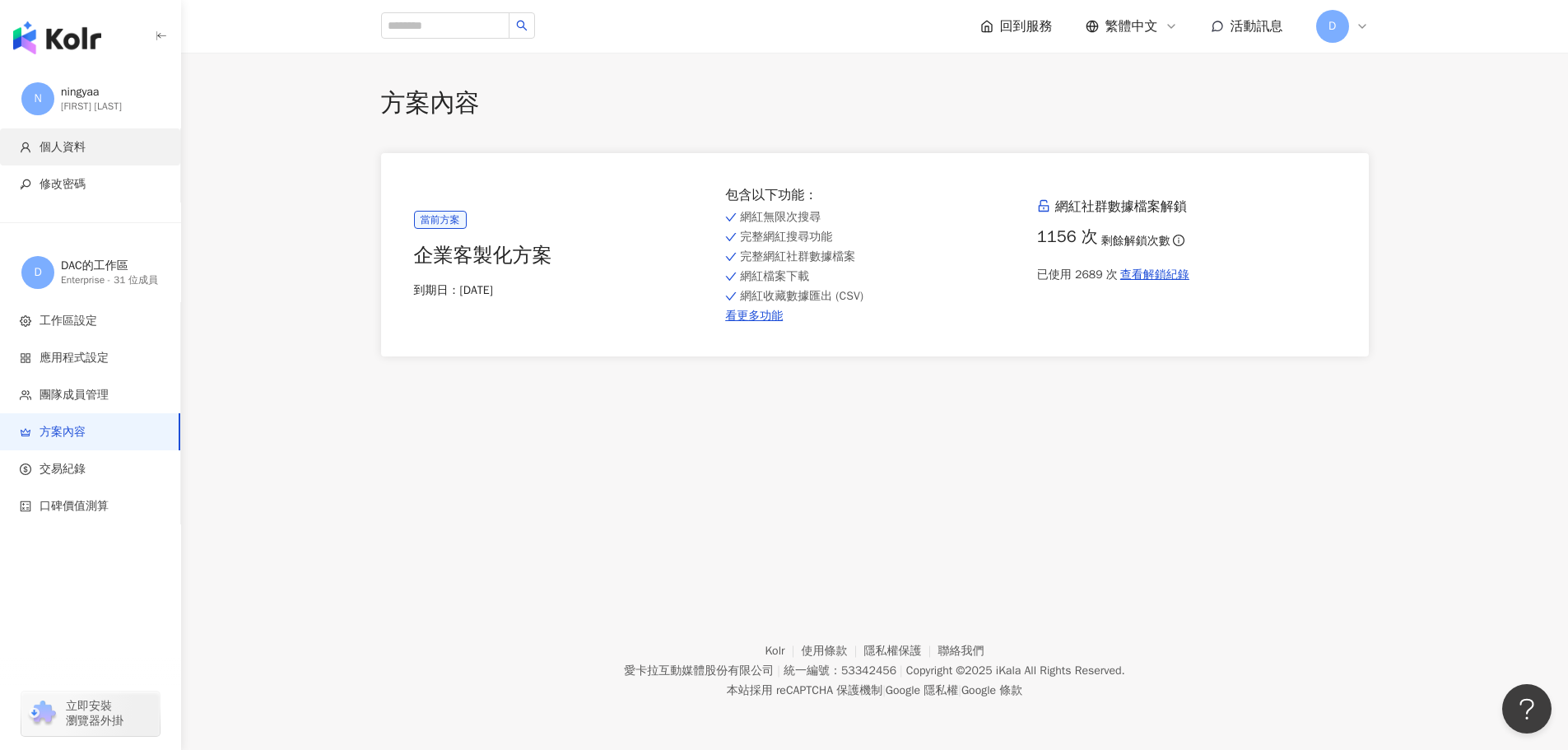 click on "個人資料" at bounding box center (93, 147) 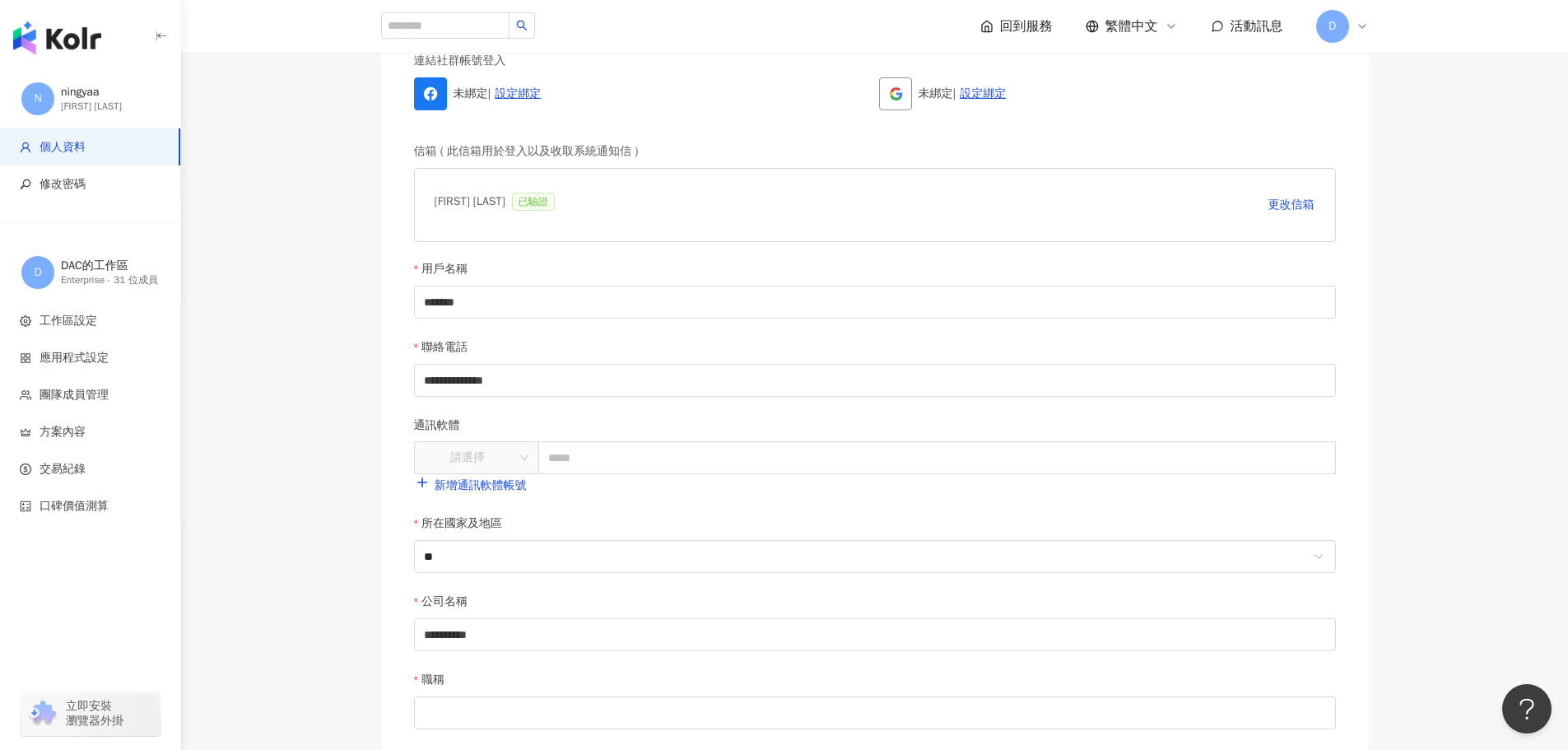 scroll, scrollTop: 0, scrollLeft: 0, axis: both 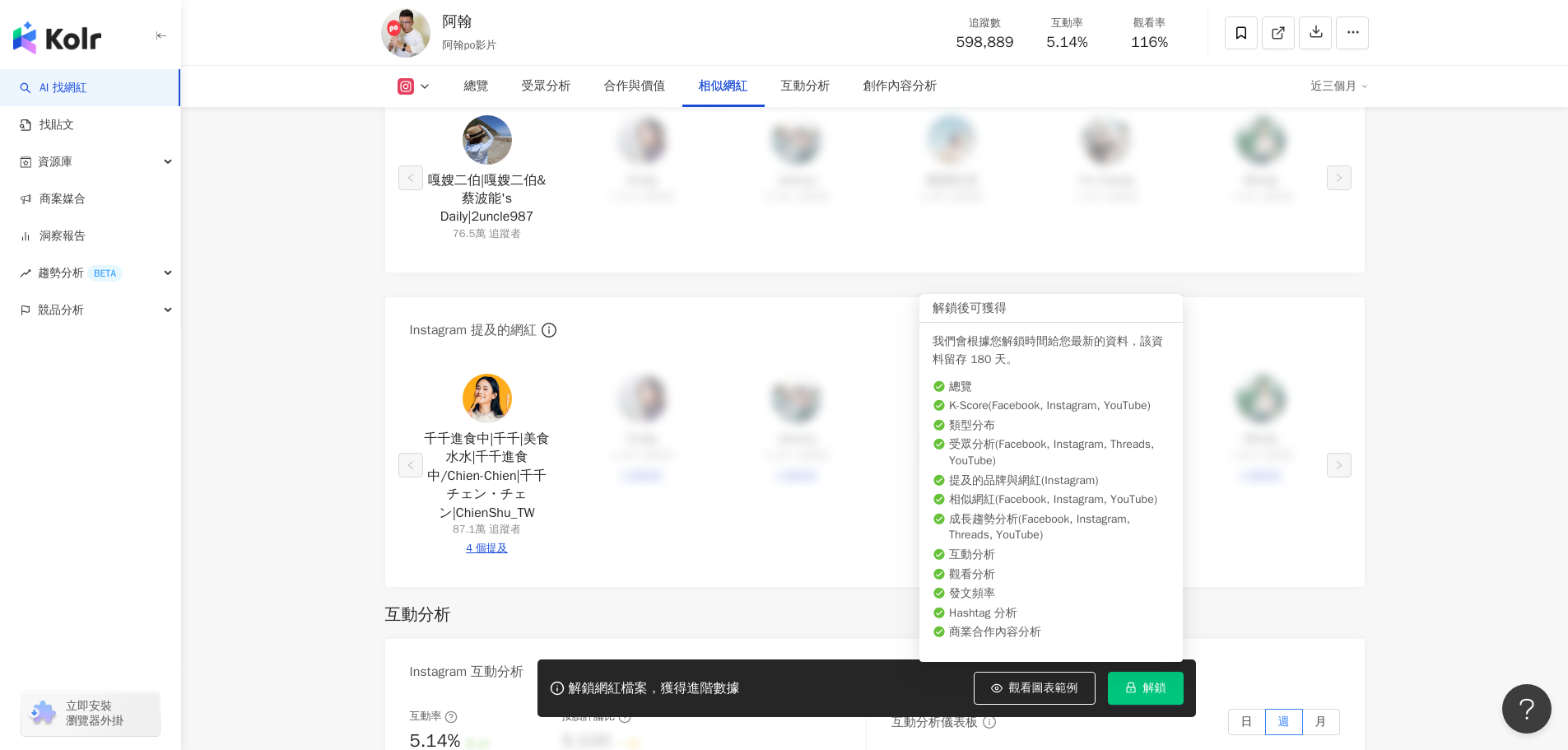 click on "解鎖" at bounding box center (1146, 688) 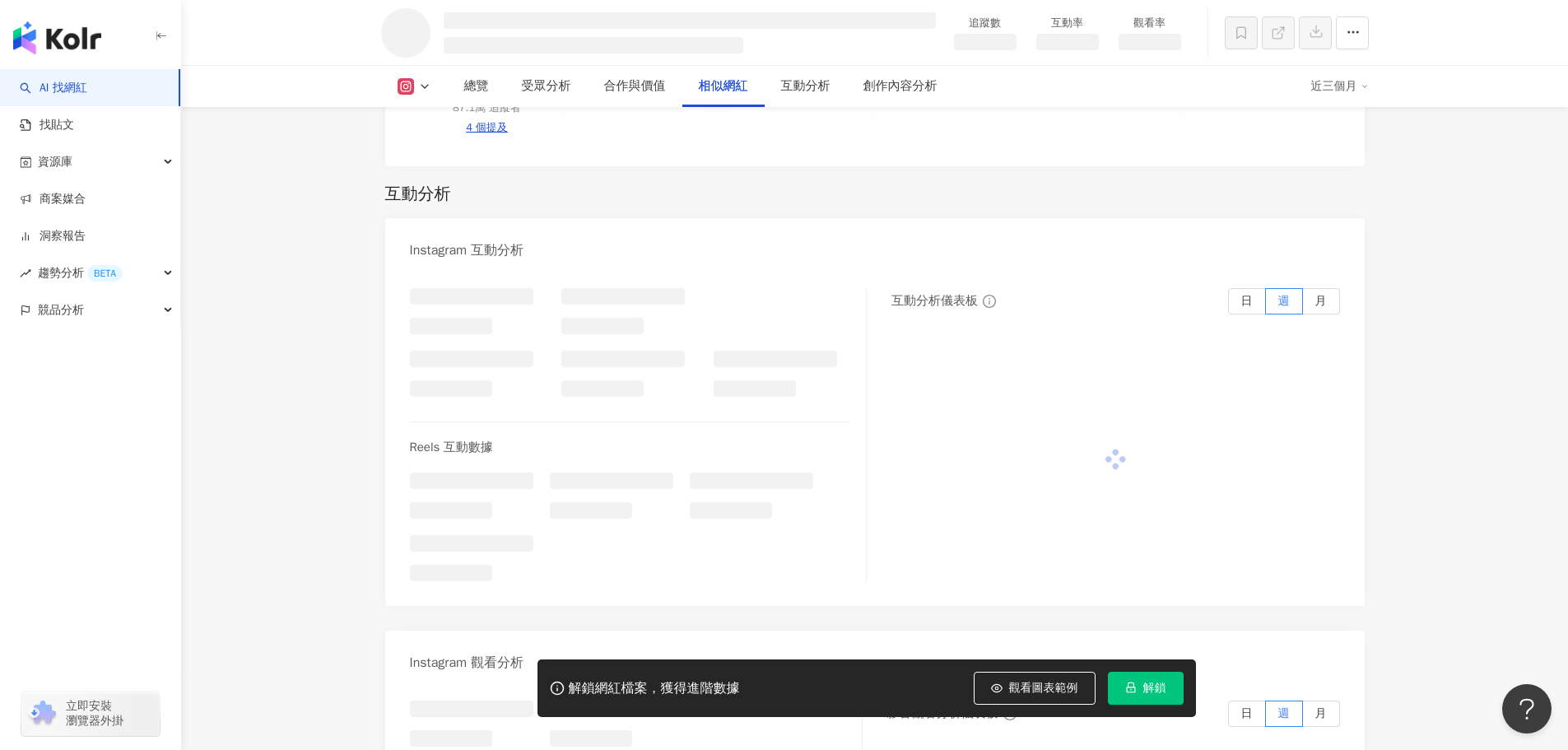 scroll, scrollTop: 2378, scrollLeft: 0, axis: vertical 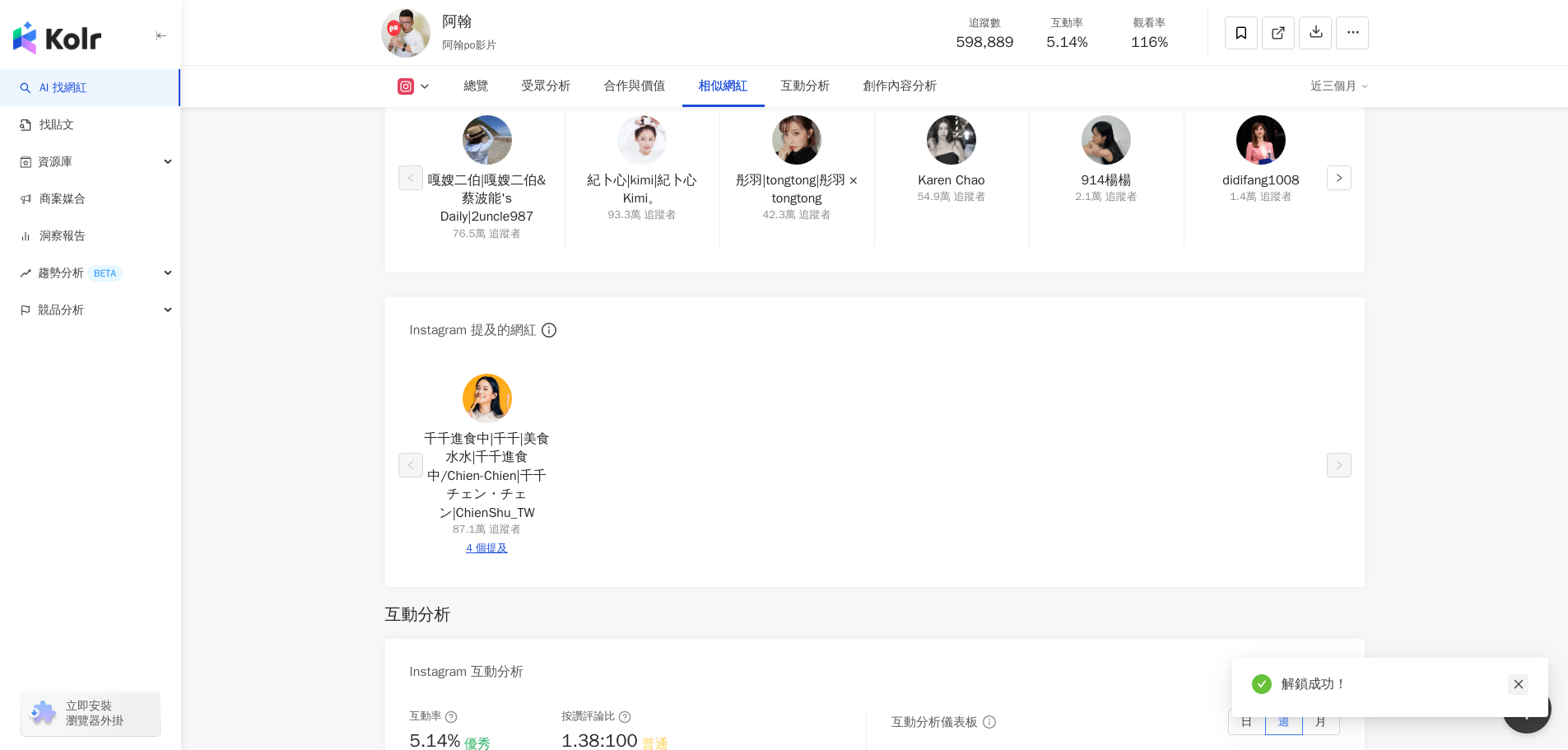 click 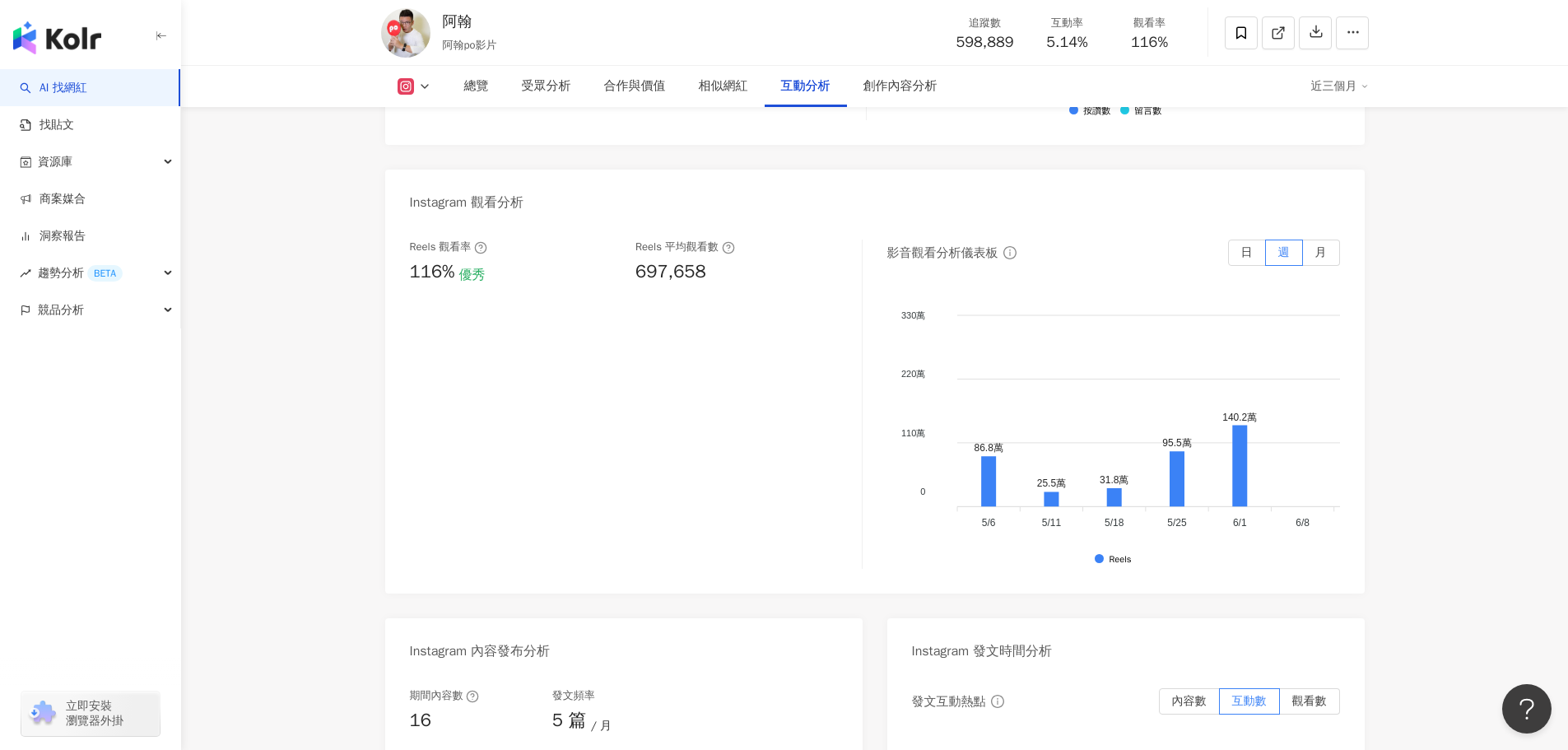 scroll, scrollTop: 3710, scrollLeft: 0, axis: vertical 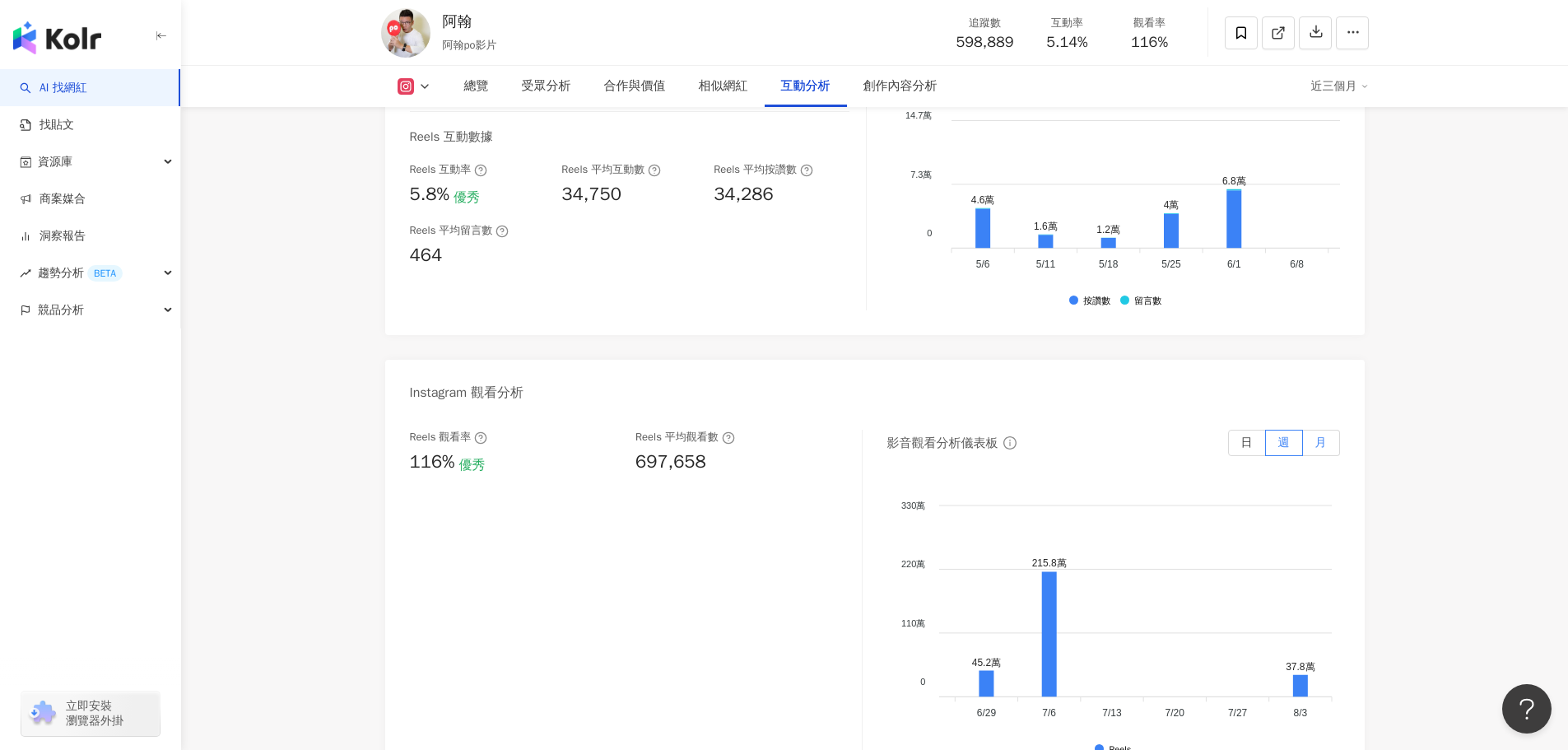 click on "月" at bounding box center [1321, 442] 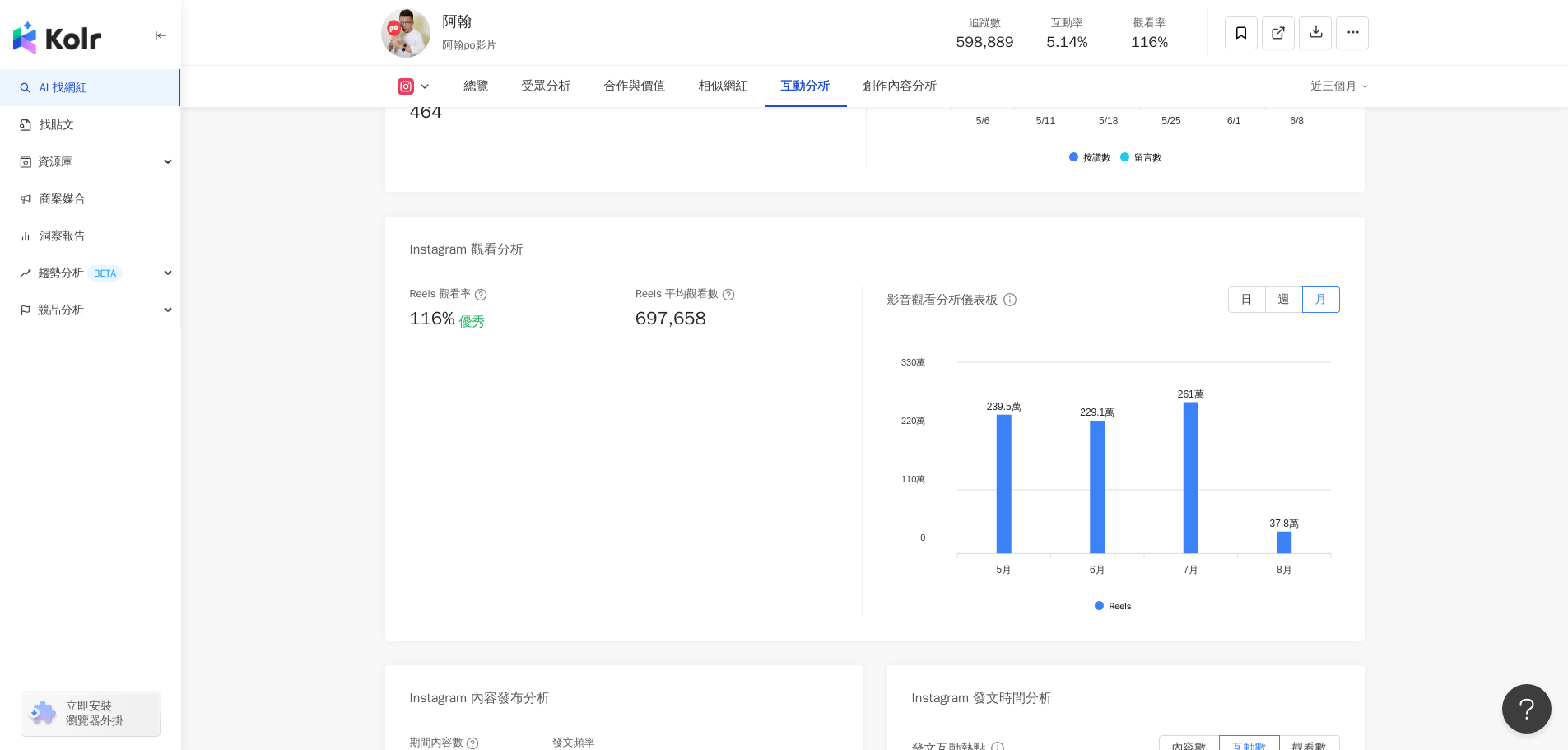 scroll, scrollTop: 3710, scrollLeft: 0, axis: vertical 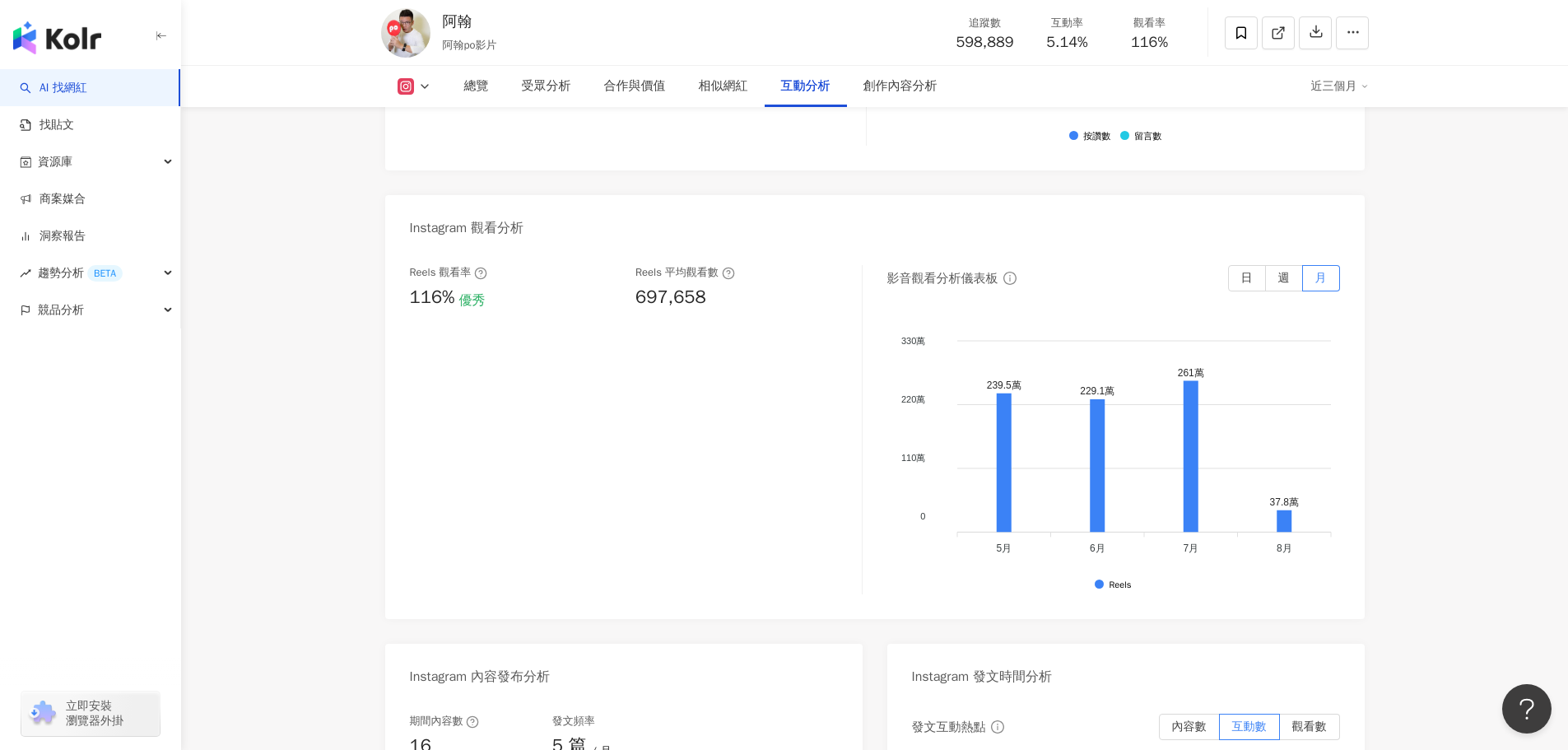 click on "59.9萬 119.4萬 93.5萬 25.8萬 阿翰 阿翰po影片 追蹤數 598,889 互動率 5.14% 觀看率 116% 總覽 受眾分析 合作與價值 相似網紅 互動分析 創作內容分析 近三個月 總覽 最後更新日期：2025/8/6 近三個月 Instagram 網紅基本資料 性別   男 主要語言   繁體中文 93.7% 網紅類型 營養與保健 · 實況 · 藝術與娛樂 · 美妝時尚 · 日常話題 · 美食 · 穿搭 · 旅遊 社群簡介 阿翰po影片 | hanhanpovideo https://www.instagram.com/hanhanpovideo/ 2025 阿翰千千聯名系列
Tomodachi 下單這裡請唷！💙💛 看更多 Instagram 數據總覽 91 K-Score :   優良 近期一到三個月積極發文，且漲粉率與互動率高。 查看說明 追蹤數   598,889 互動率   5.14% 優秀 觀看率   116% 優秀 漲粉率   2.67% 良好 受眾主要性別   女性 69.5% 受眾主要年齡   25-34 歲 47% 商業合作內容覆蓋比例   75% AI Instagram 成效等級三大指標 互動率 5.14% 優秀 0.73% 觀看率 116% 優秀" at bounding box center (874, -525) 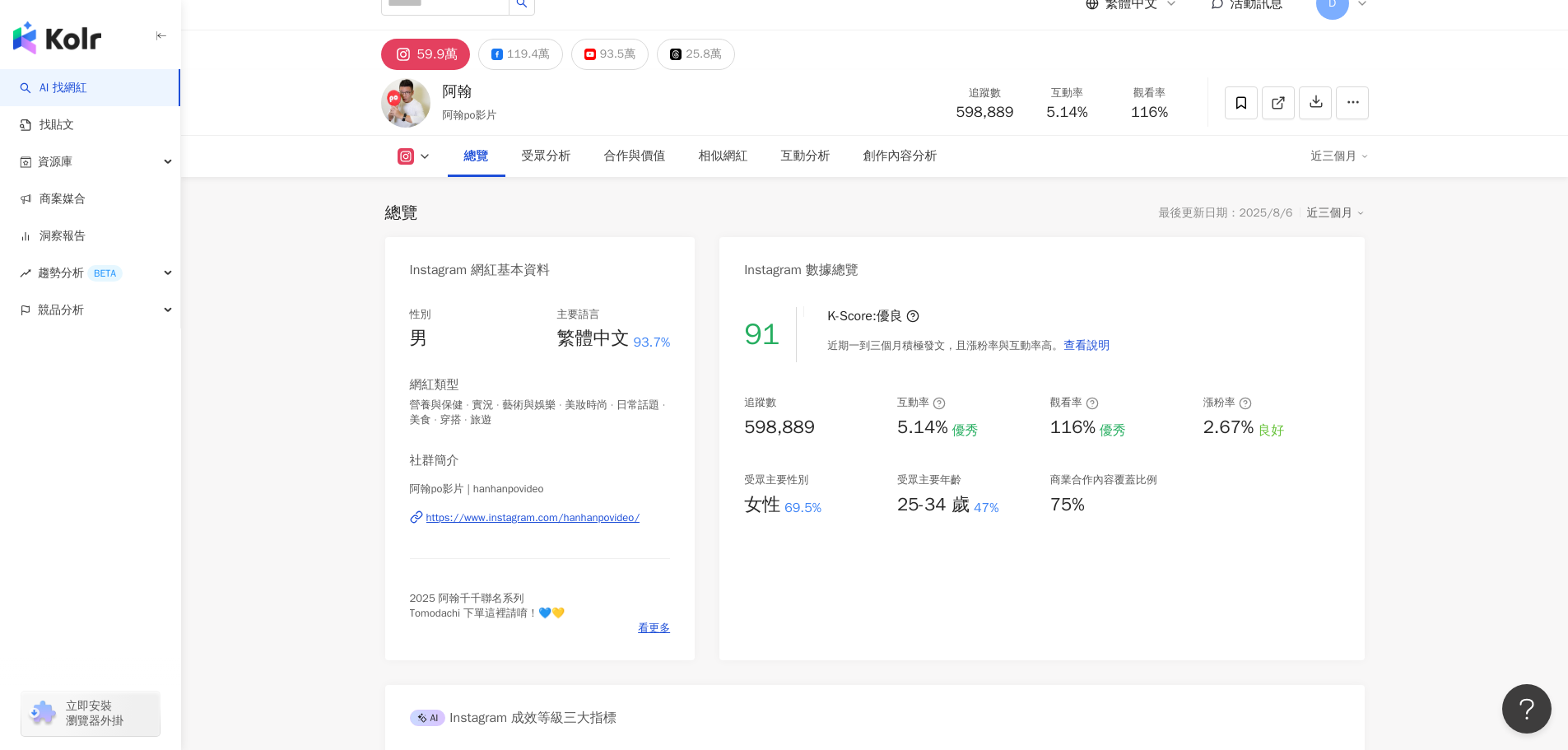 scroll, scrollTop: 0, scrollLeft: 0, axis: both 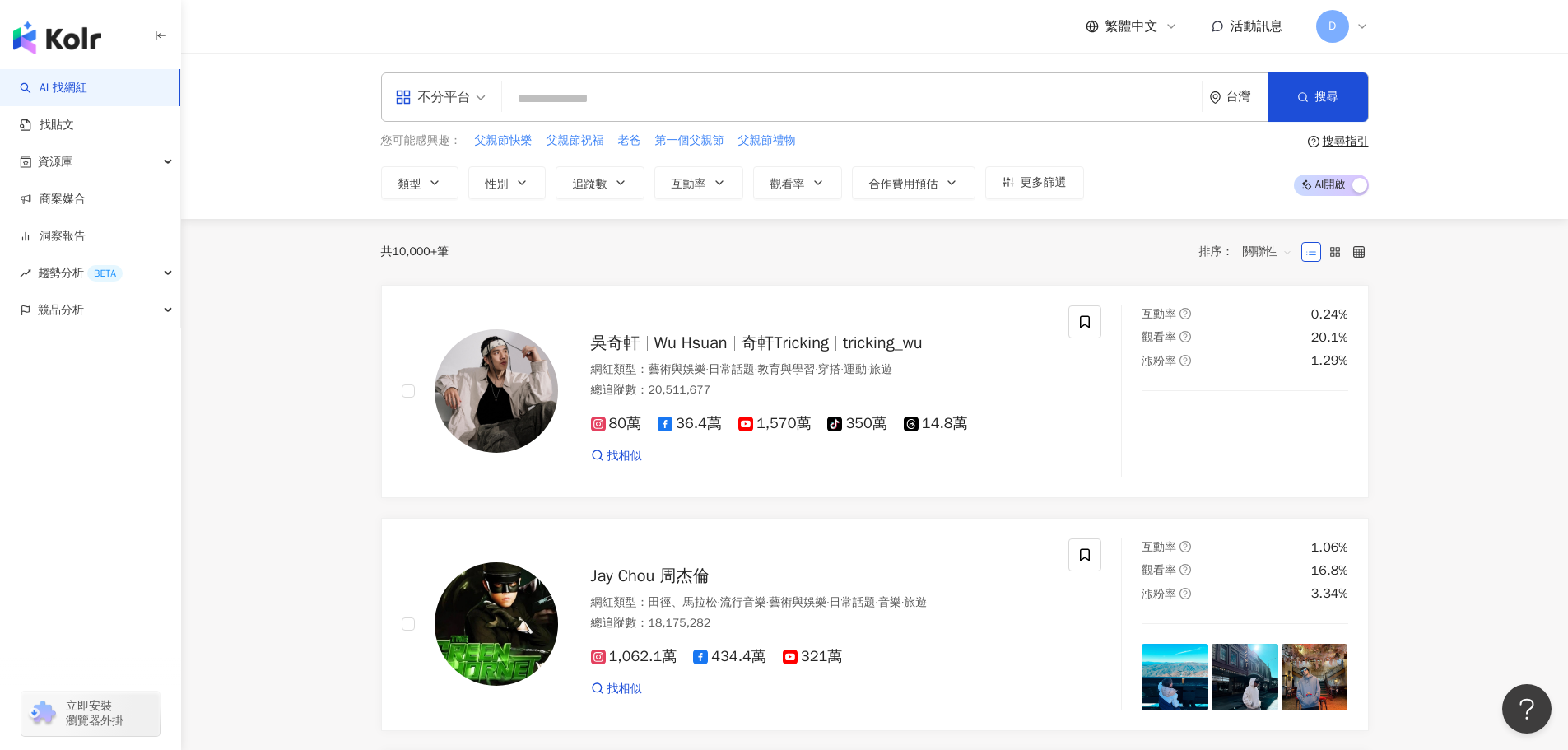 type on "***" 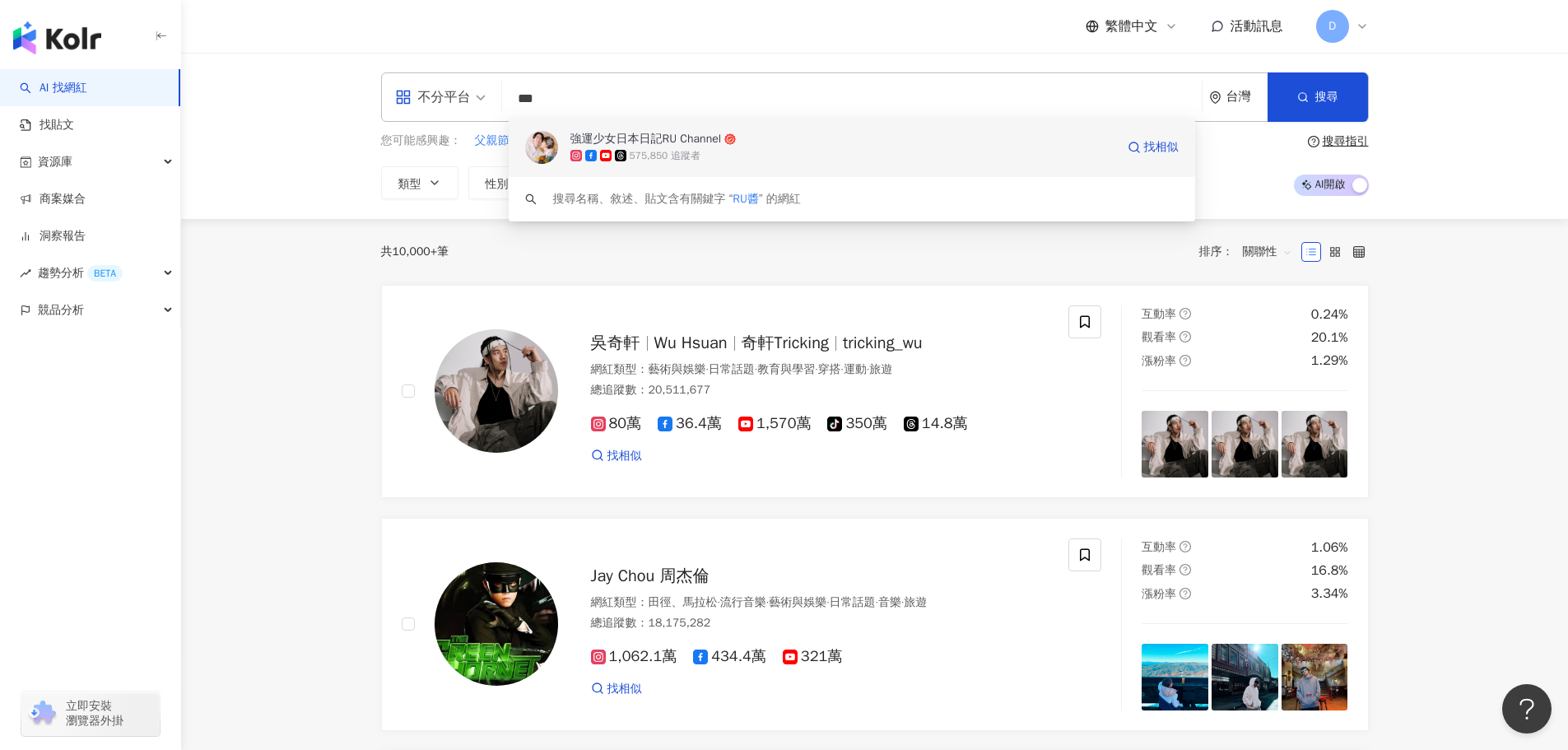 click on "強運少女日本日記RU Channel" at bounding box center (646, 139) 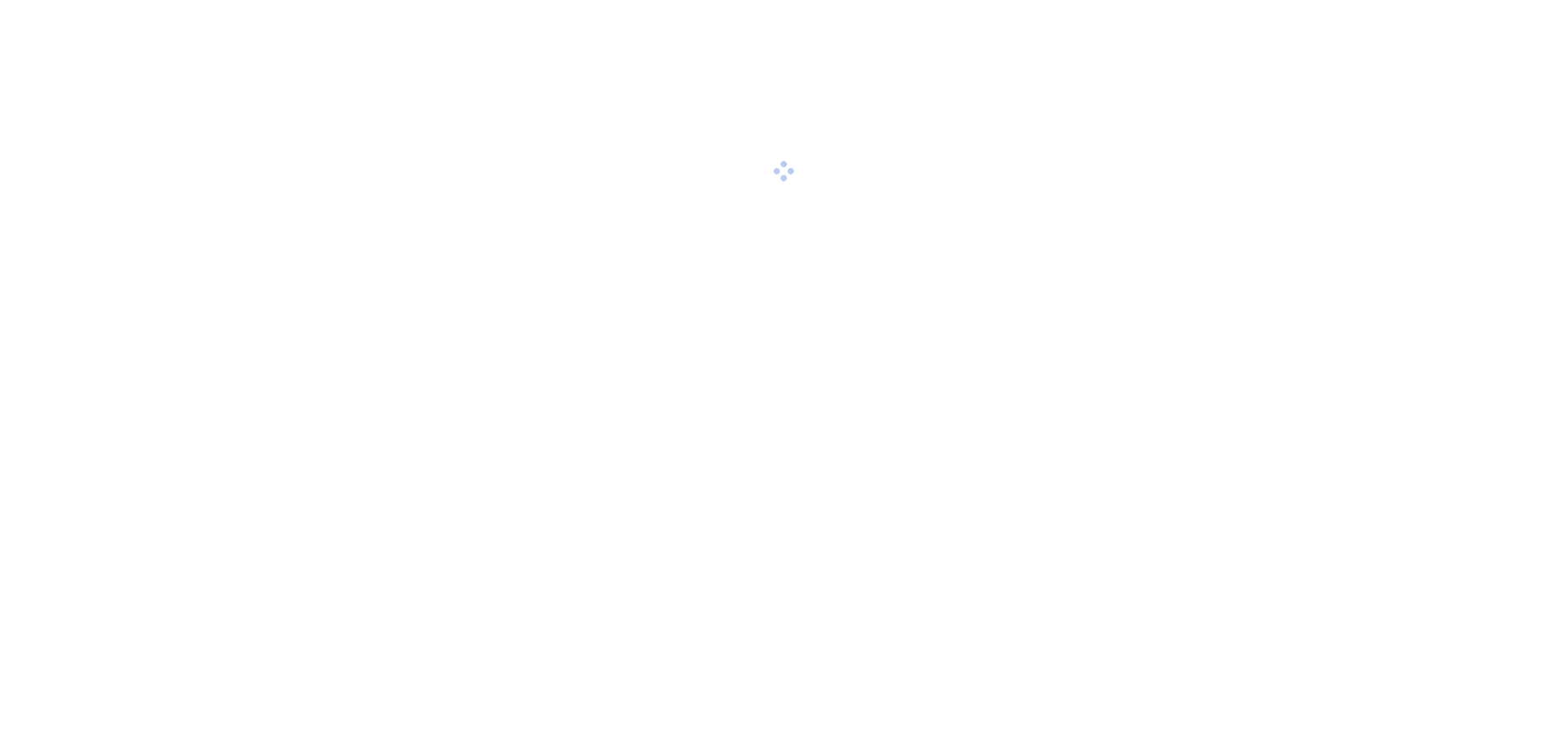 scroll, scrollTop: 0, scrollLeft: 0, axis: both 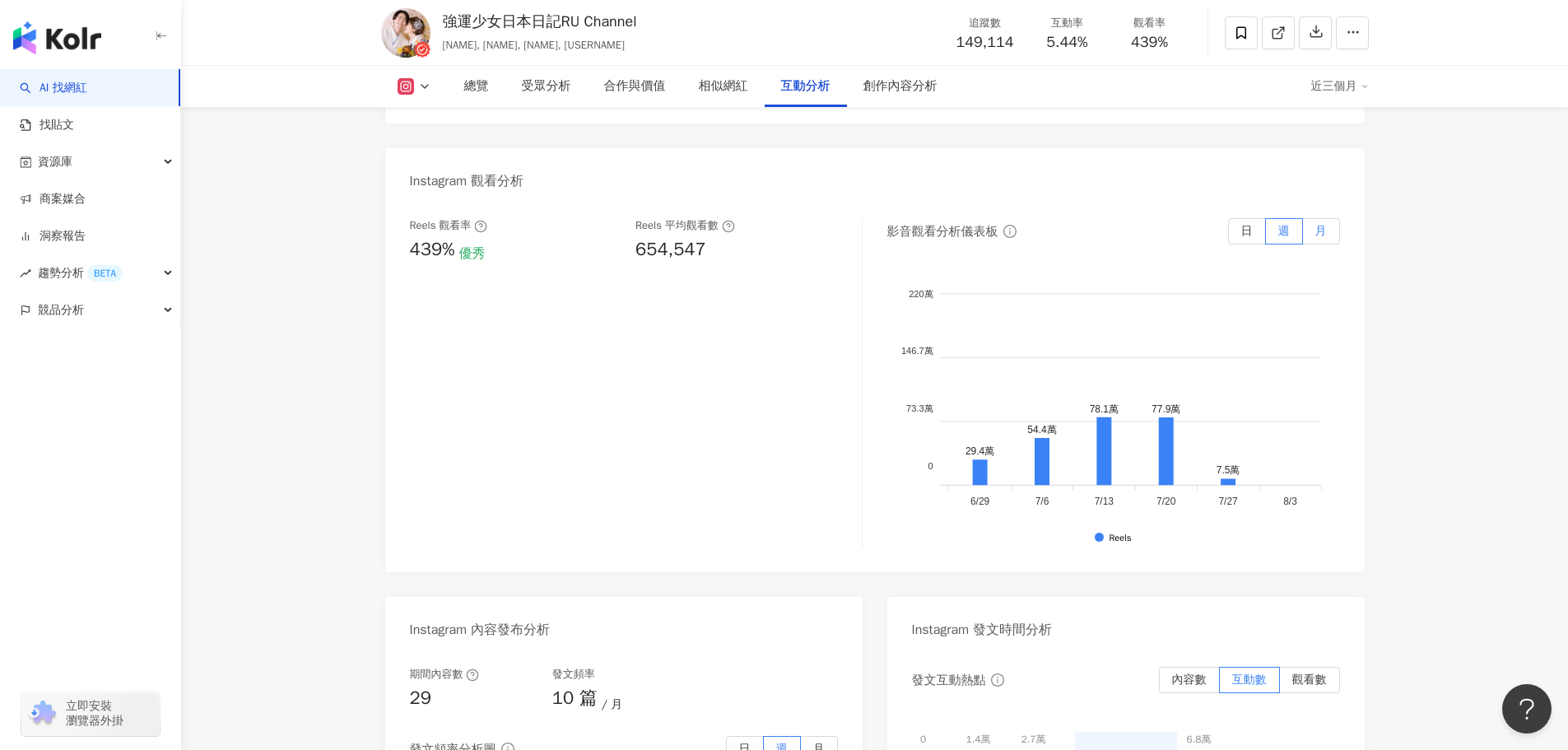 click on "月" at bounding box center (1321, 231) 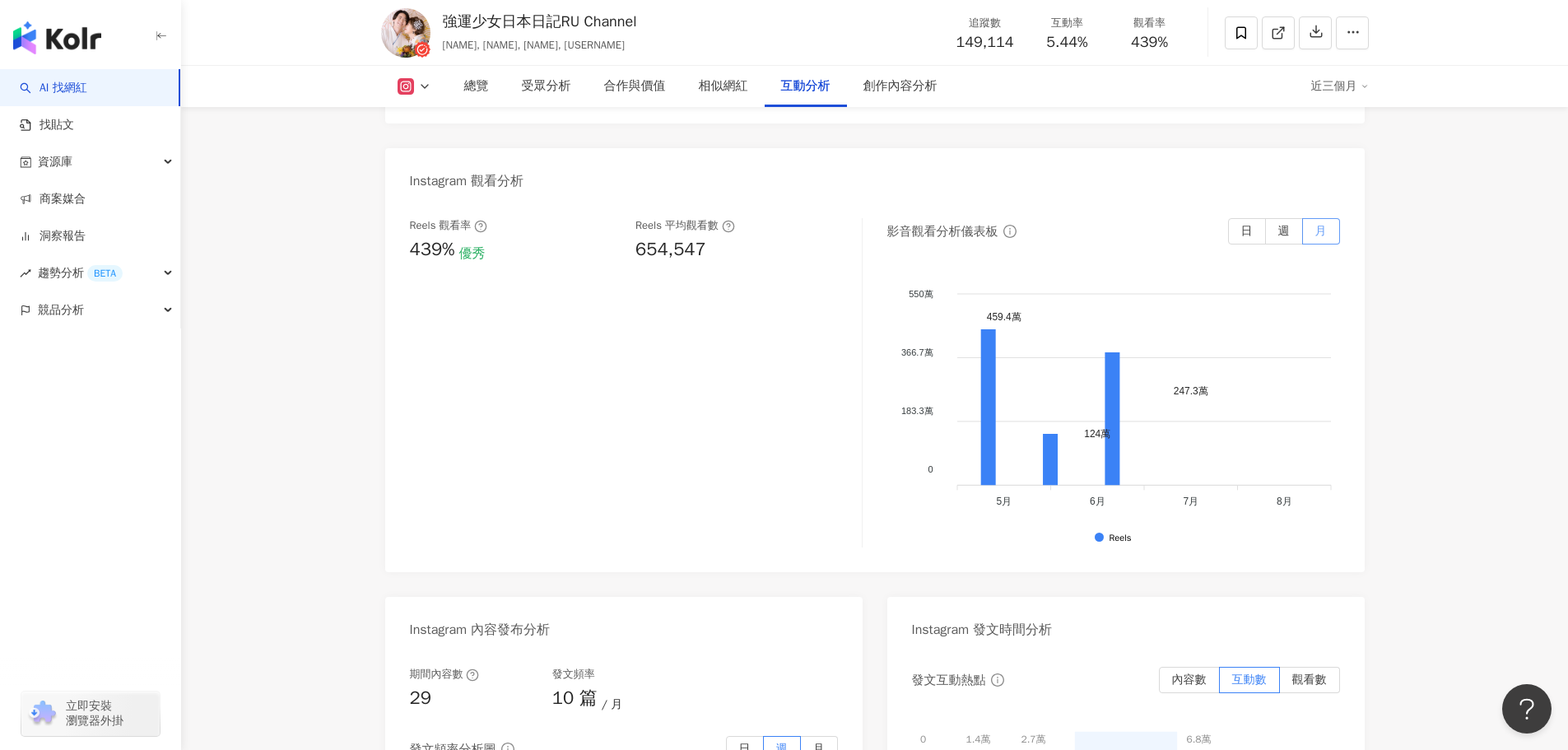scroll, scrollTop: 0, scrollLeft: 0, axis: both 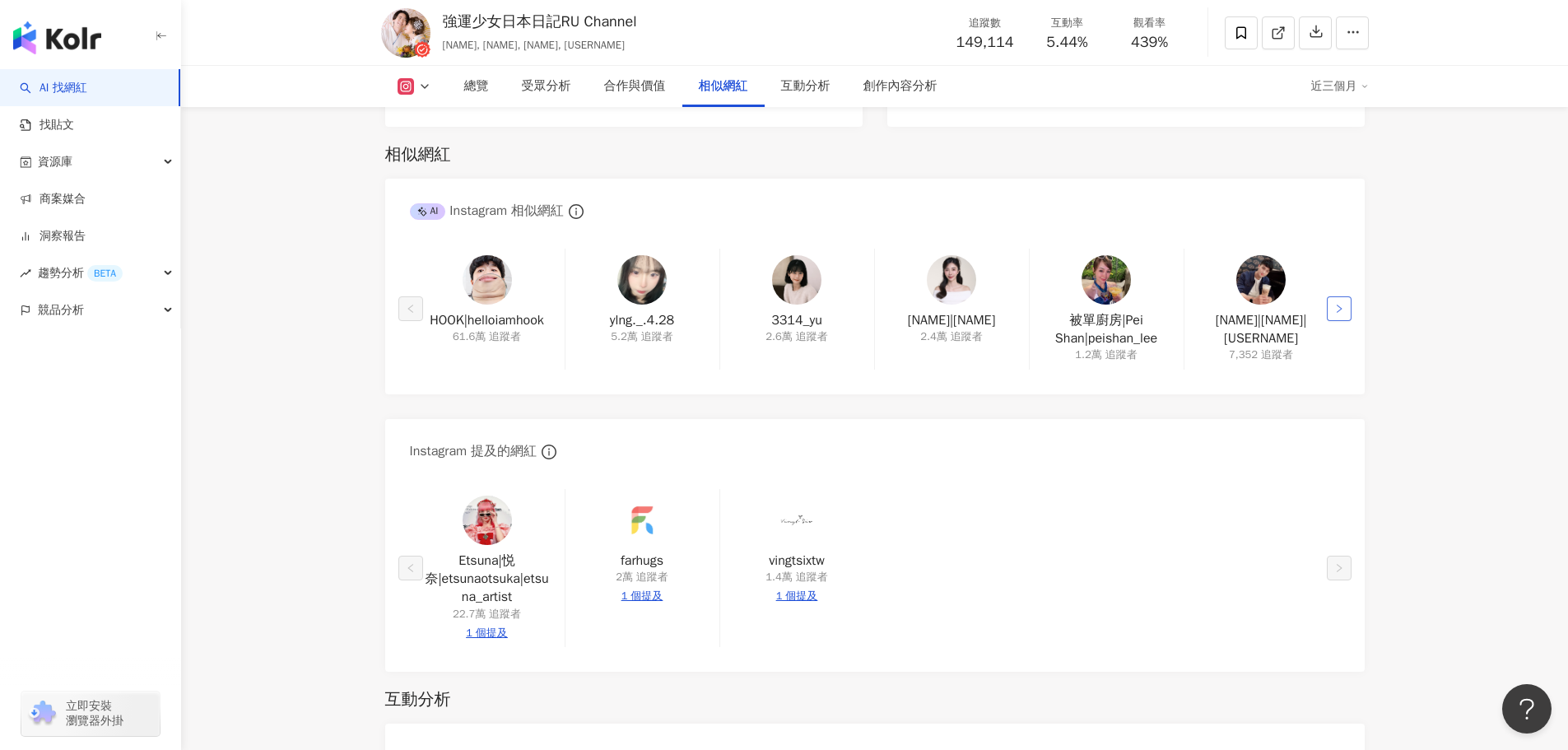 click 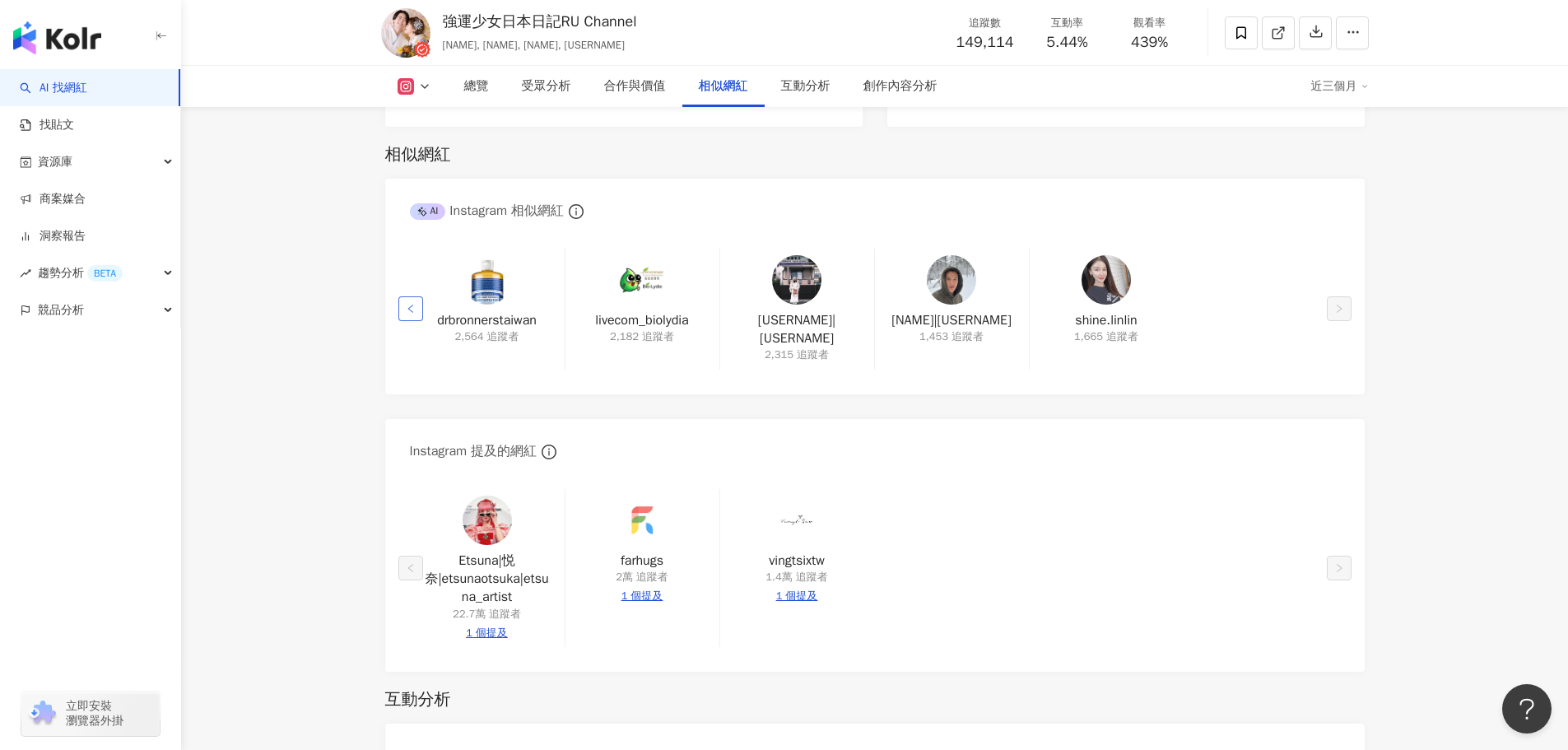 click 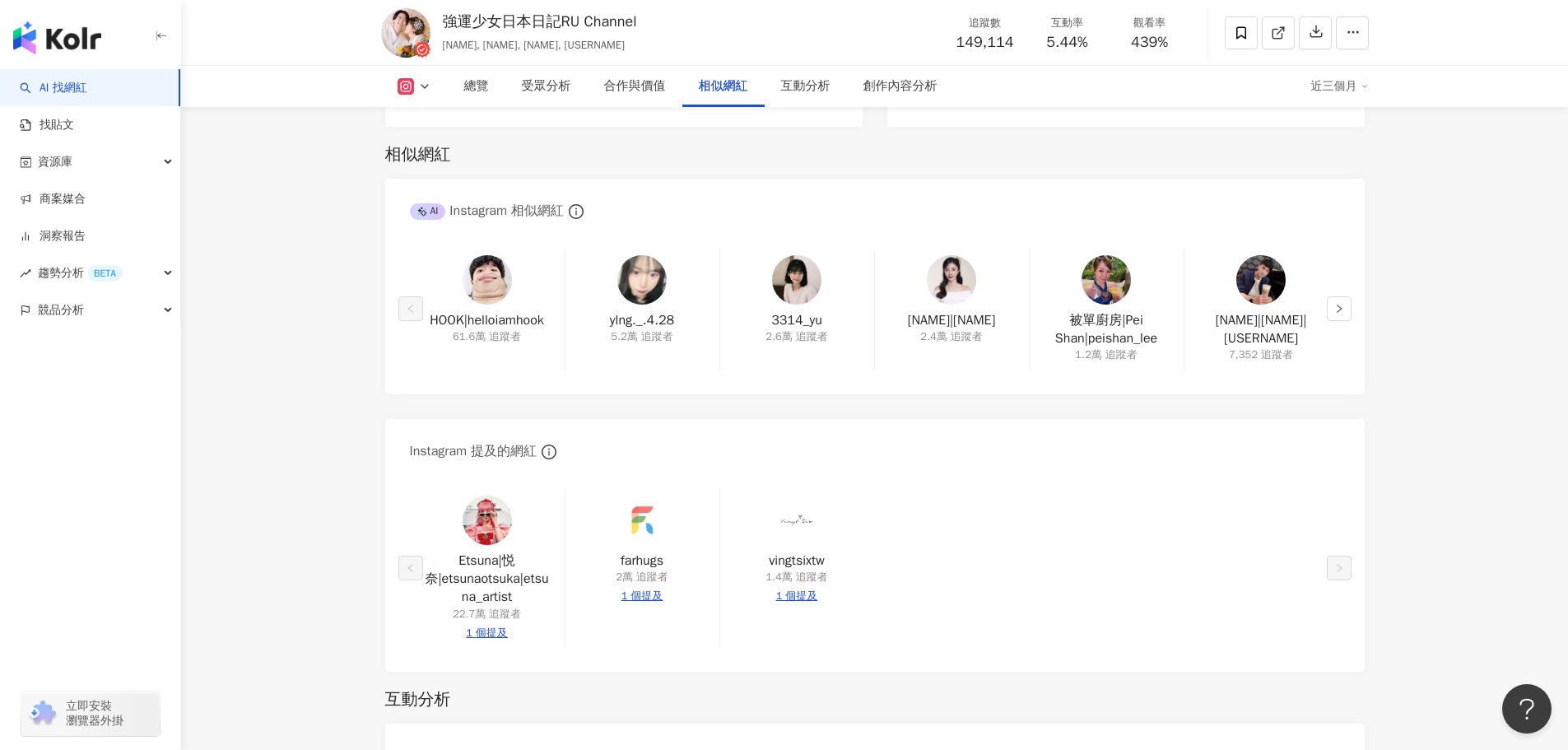 click at bounding box center [642, 280] 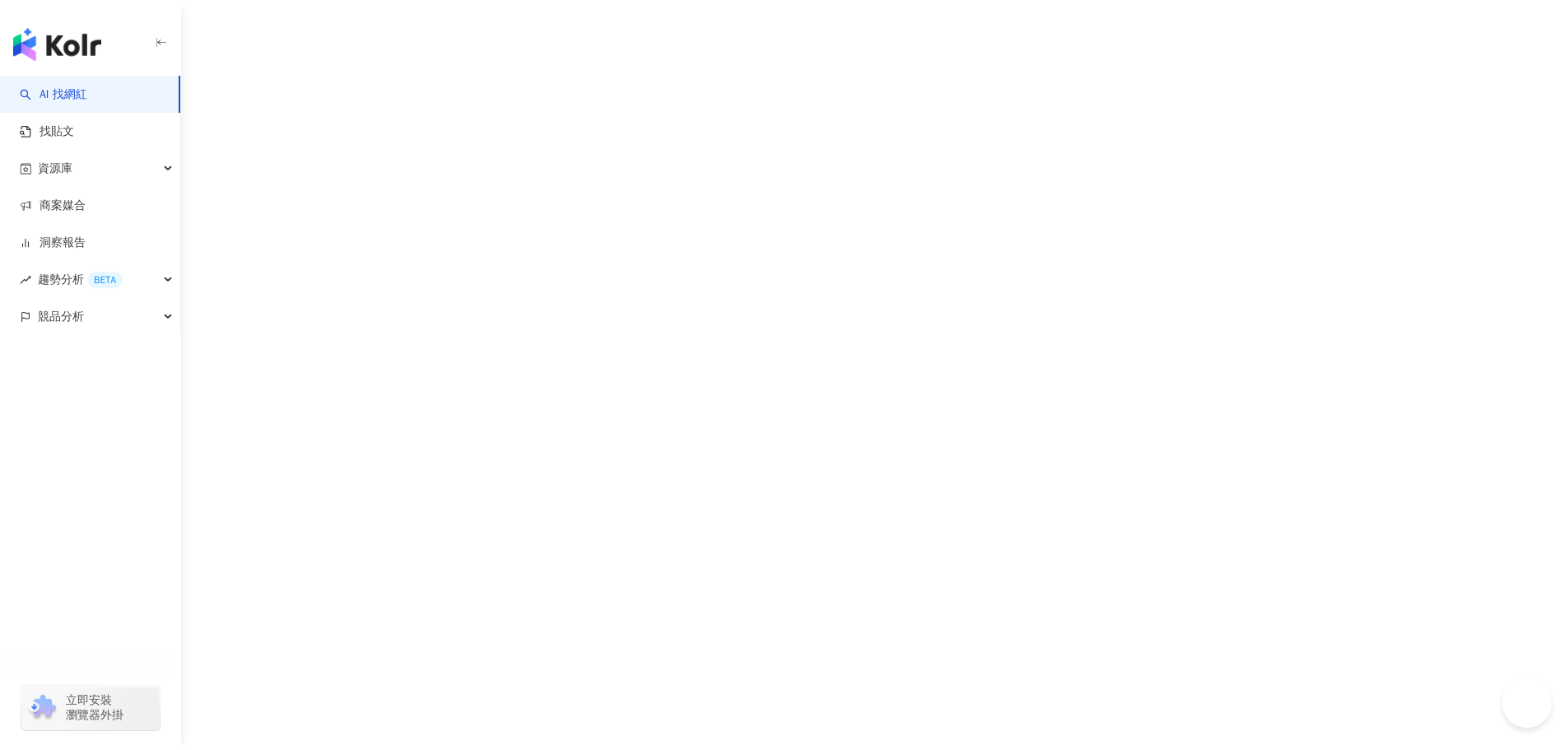 scroll, scrollTop: 0, scrollLeft: 0, axis: both 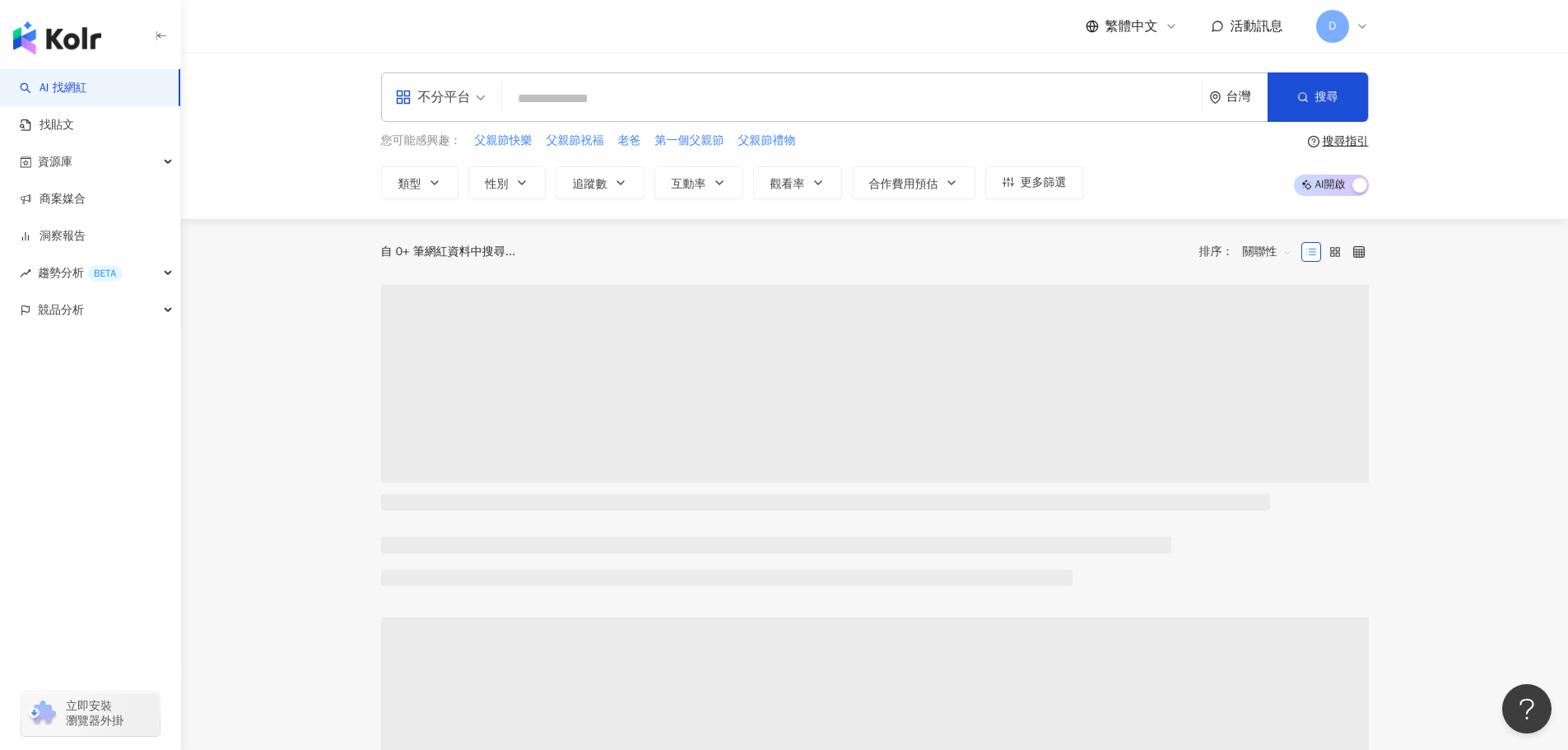 click at bounding box center [852, 99] 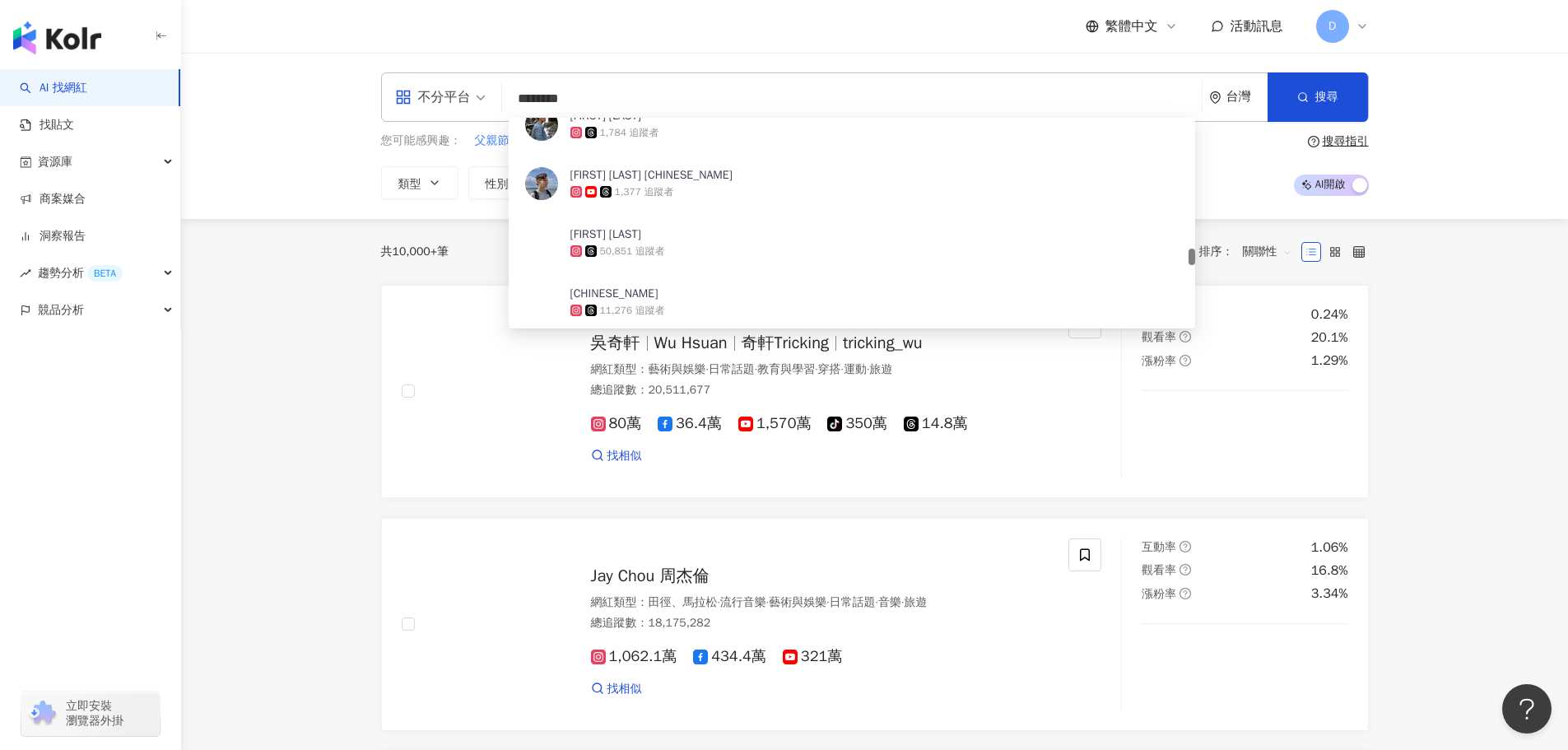 scroll, scrollTop: 0, scrollLeft: 0, axis: both 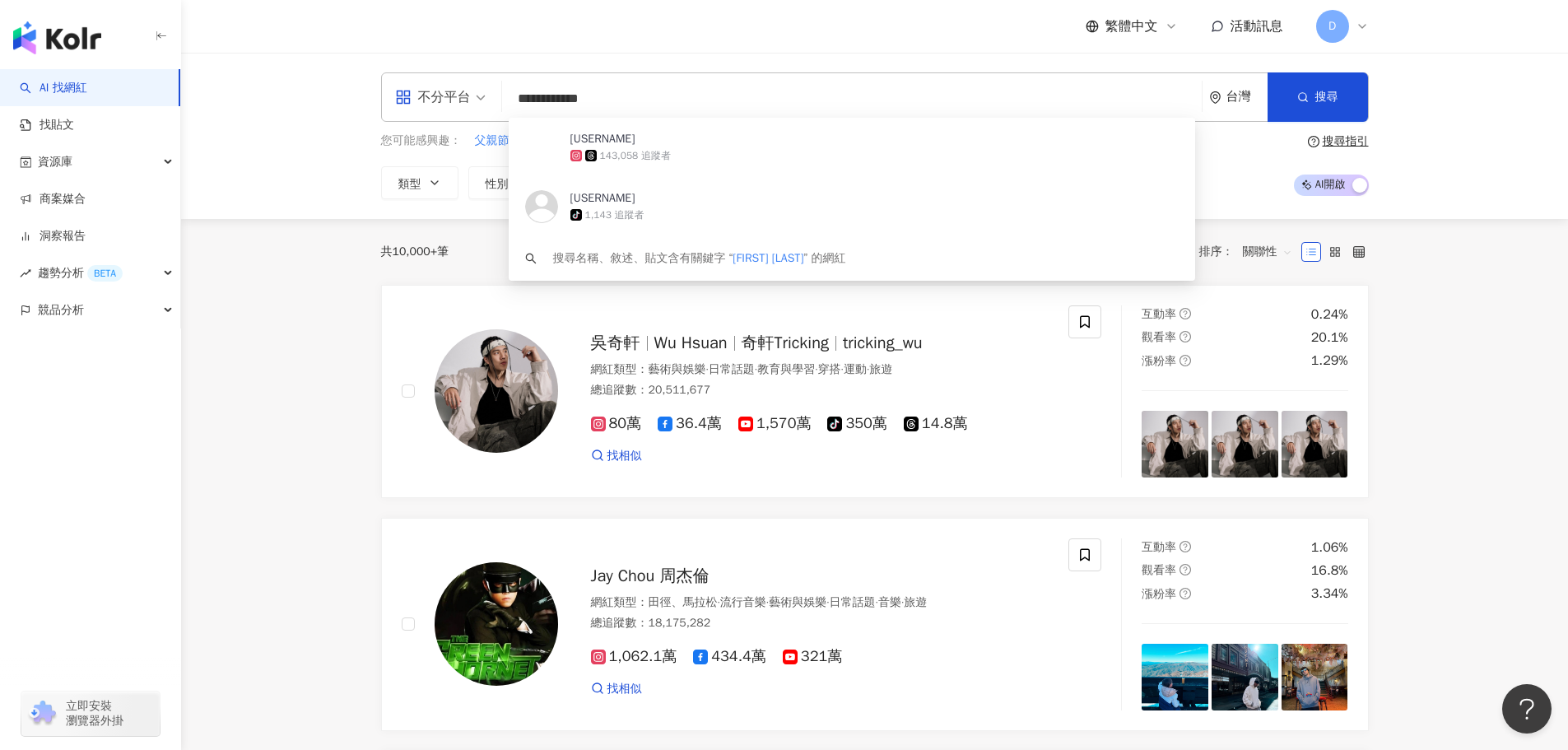 type on "**********" 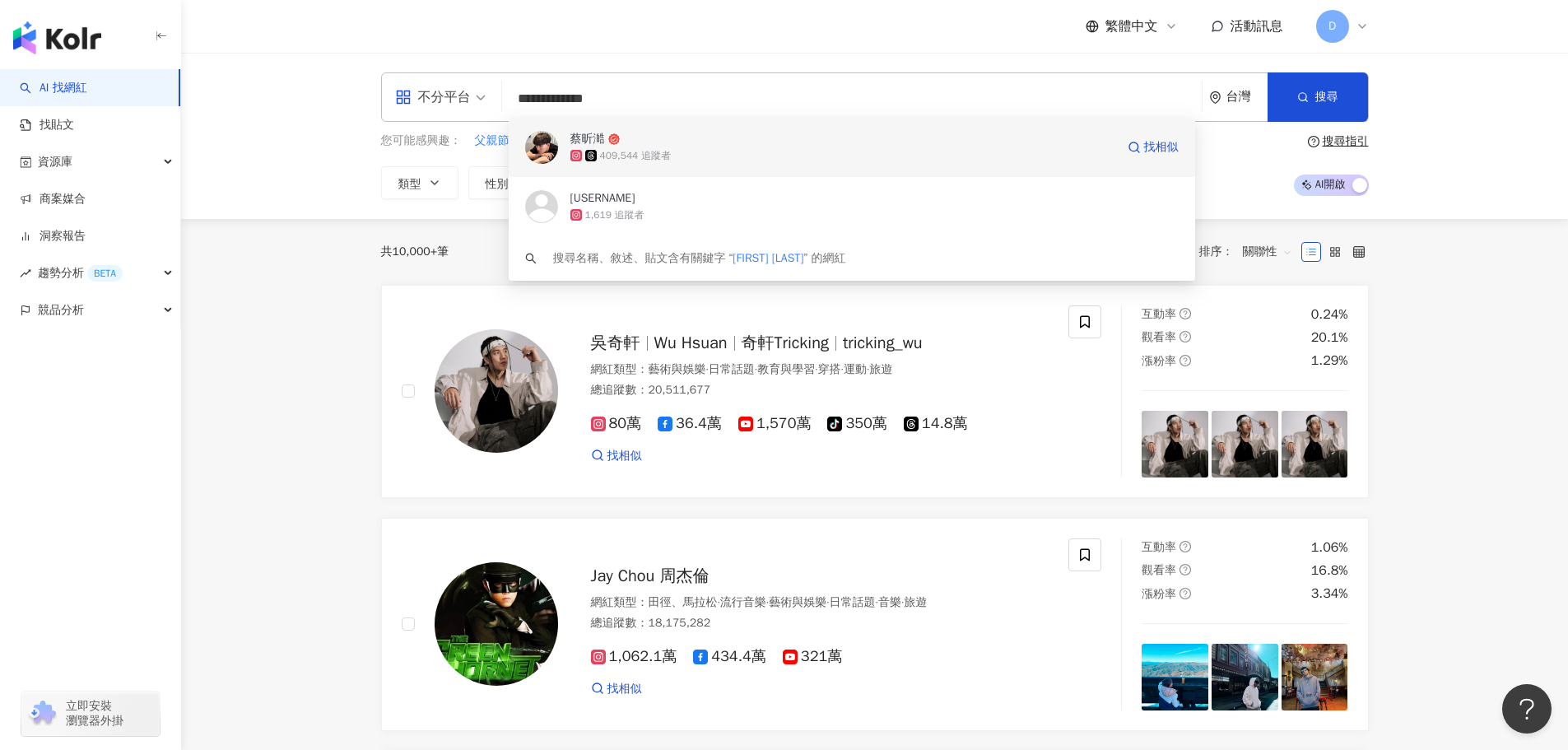 click on "蔡昕澔" at bounding box center (843, 139) 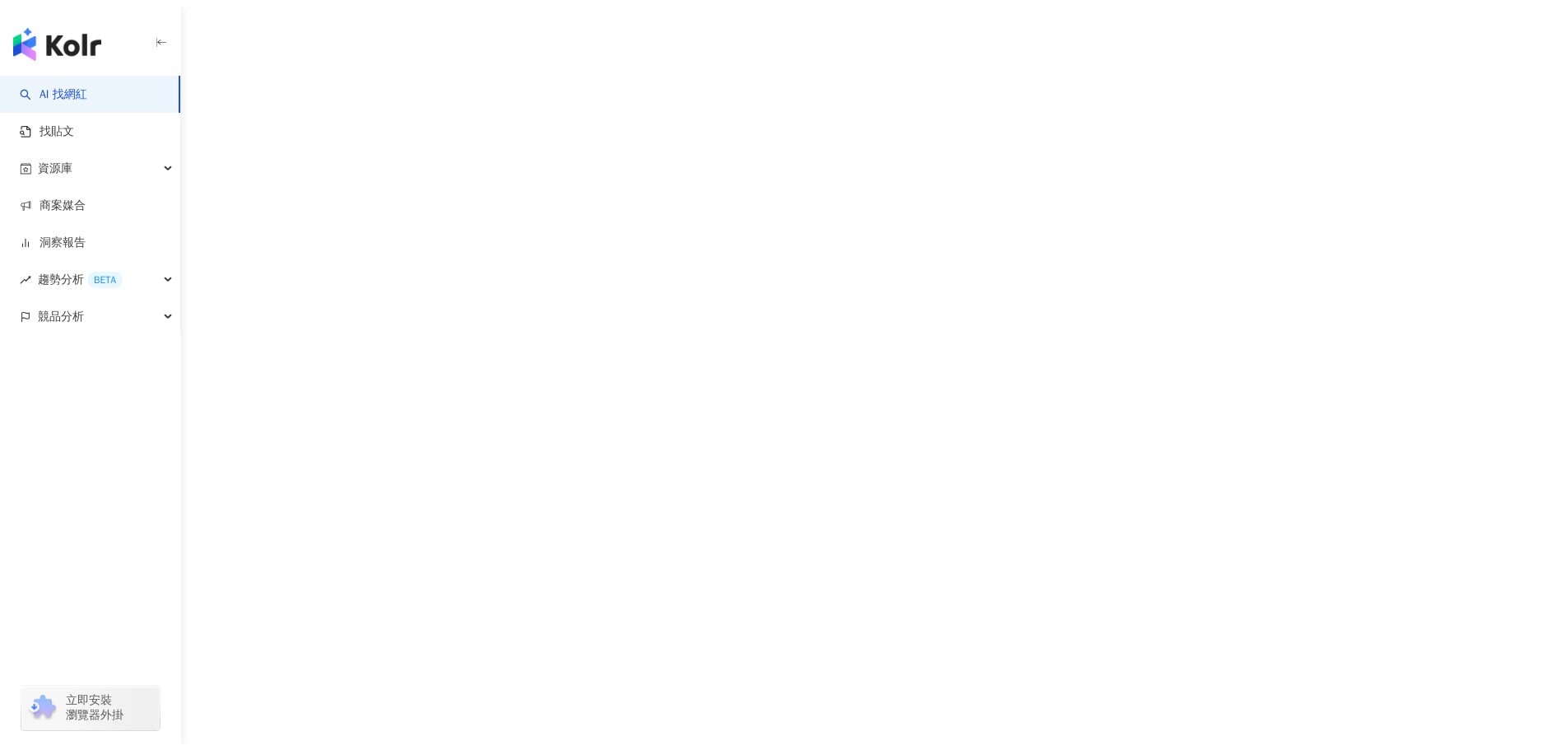 scroll, scrollTop: 0, scrollLeft: 0, axis: both 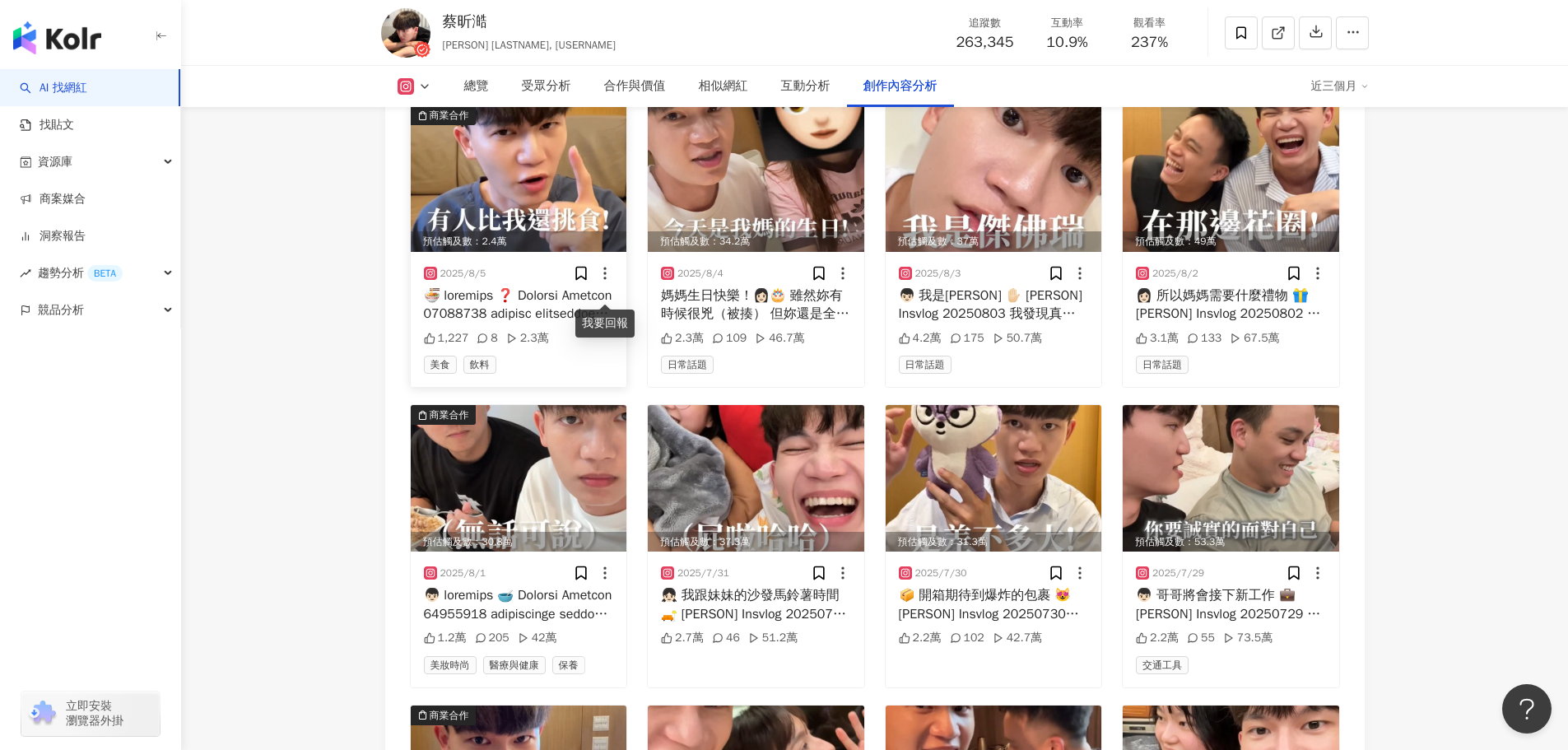 click 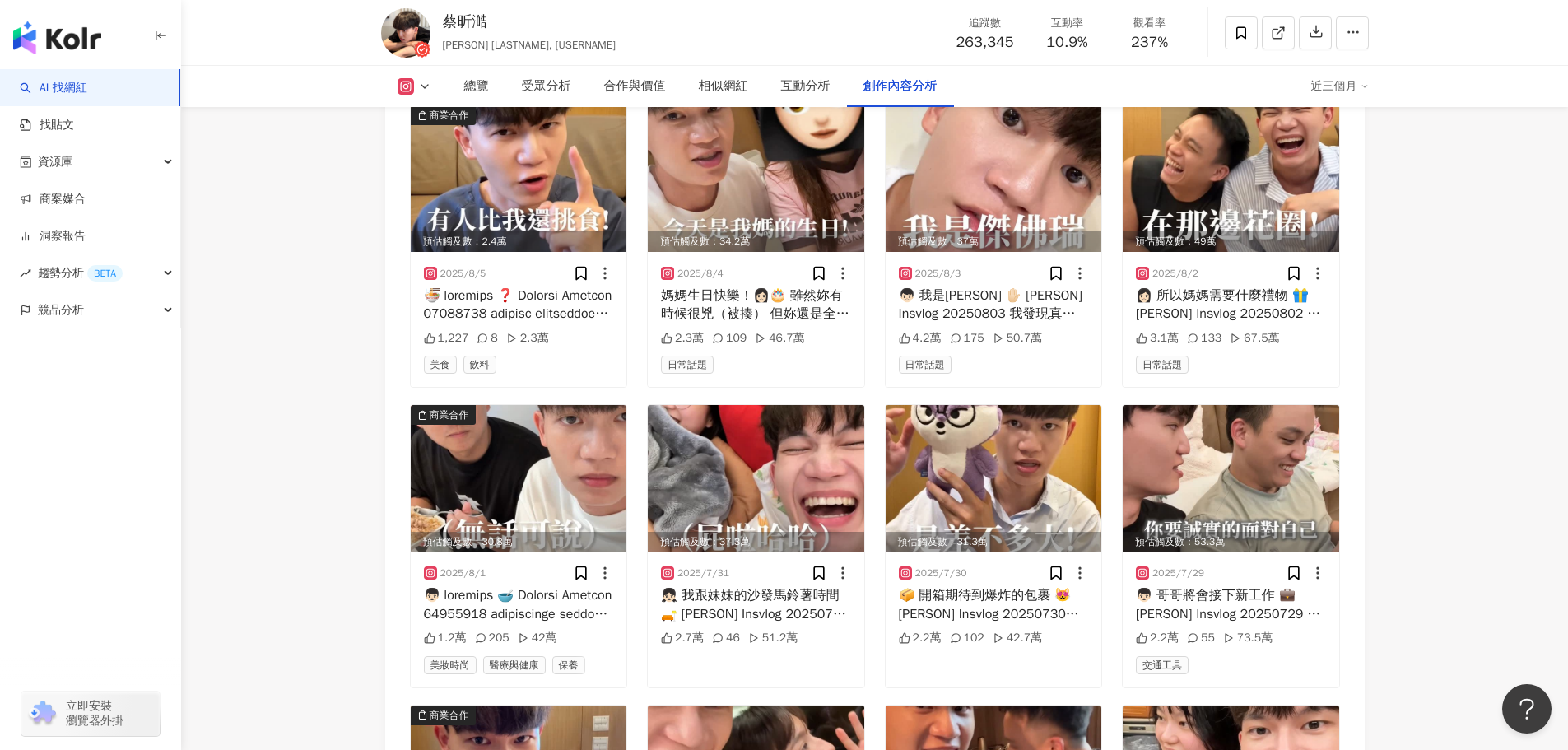 click on "[AGE]萬 未公開 [PERSON] [PERSON], [USERNAME] 追蹤數 互動率 優秀 觀看率 優秀 漲粉率 優秀 受眾主要性別 73.2% 受眾主要年齡" at bounding box center (874, -1869) 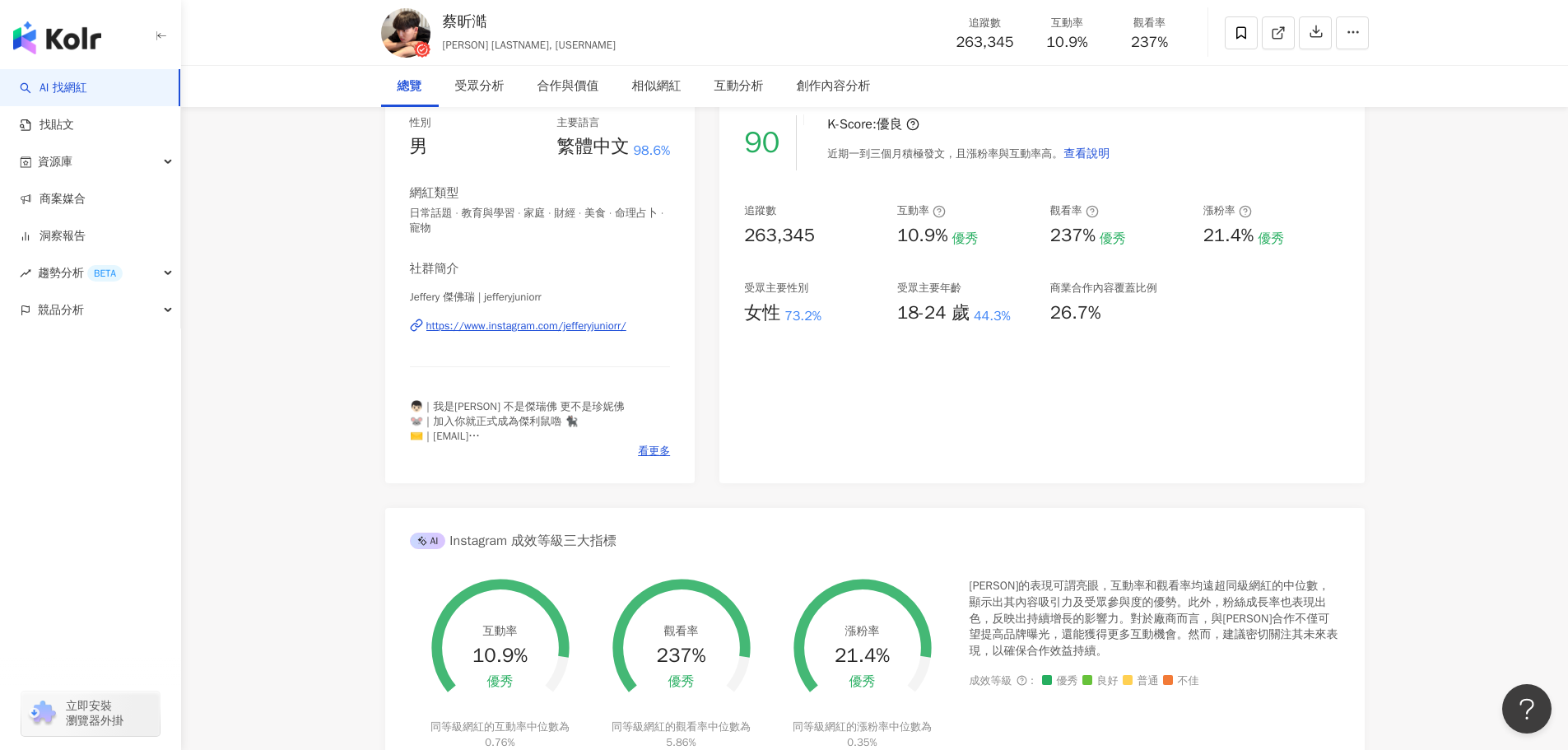 scroll, scrollTop: 0, scrollLeft: 0, axis: both 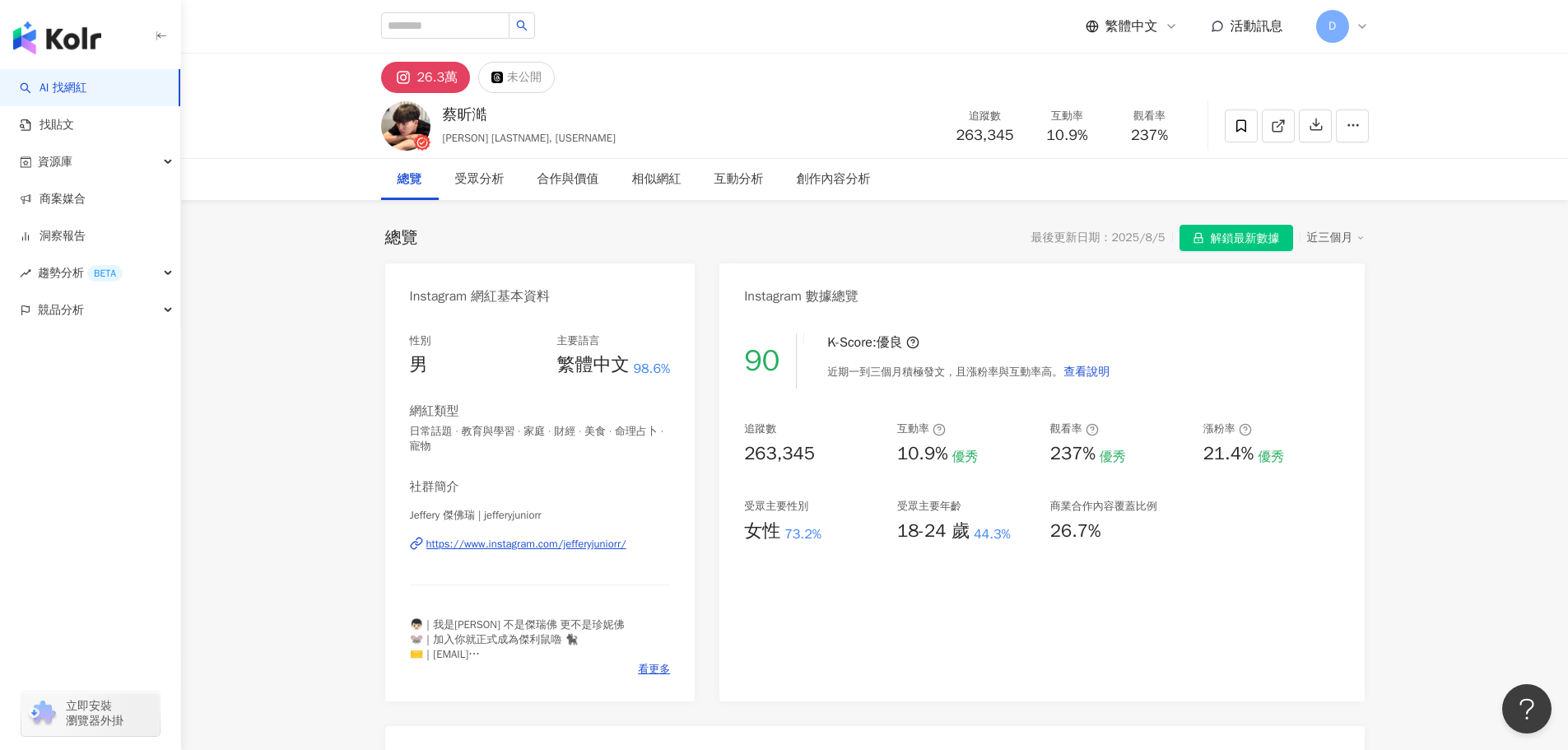drag, startPoint x: 78, startPoint y: 84, endPoint x: 131, endPoint y: 69, distance: 55.08176 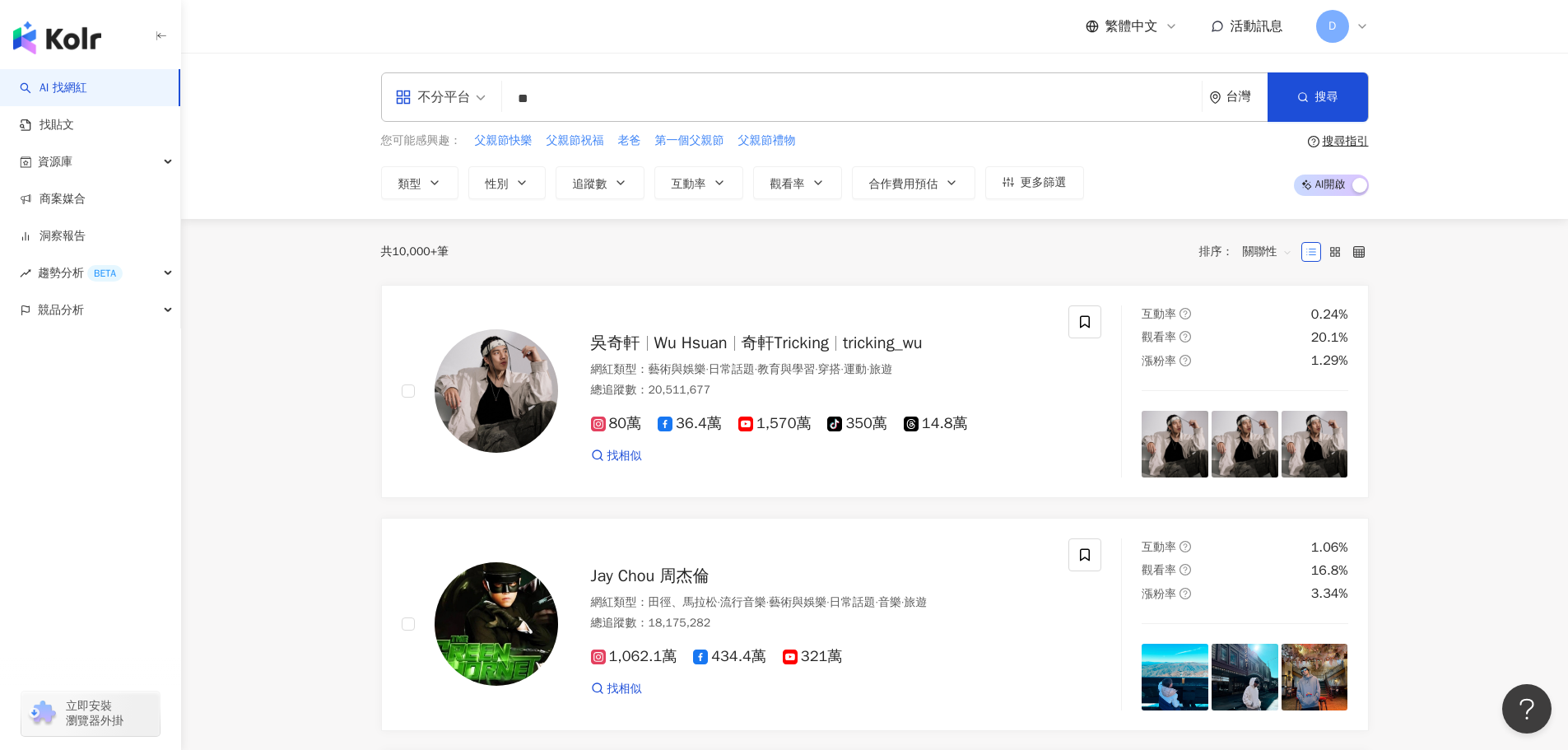 type on "*" 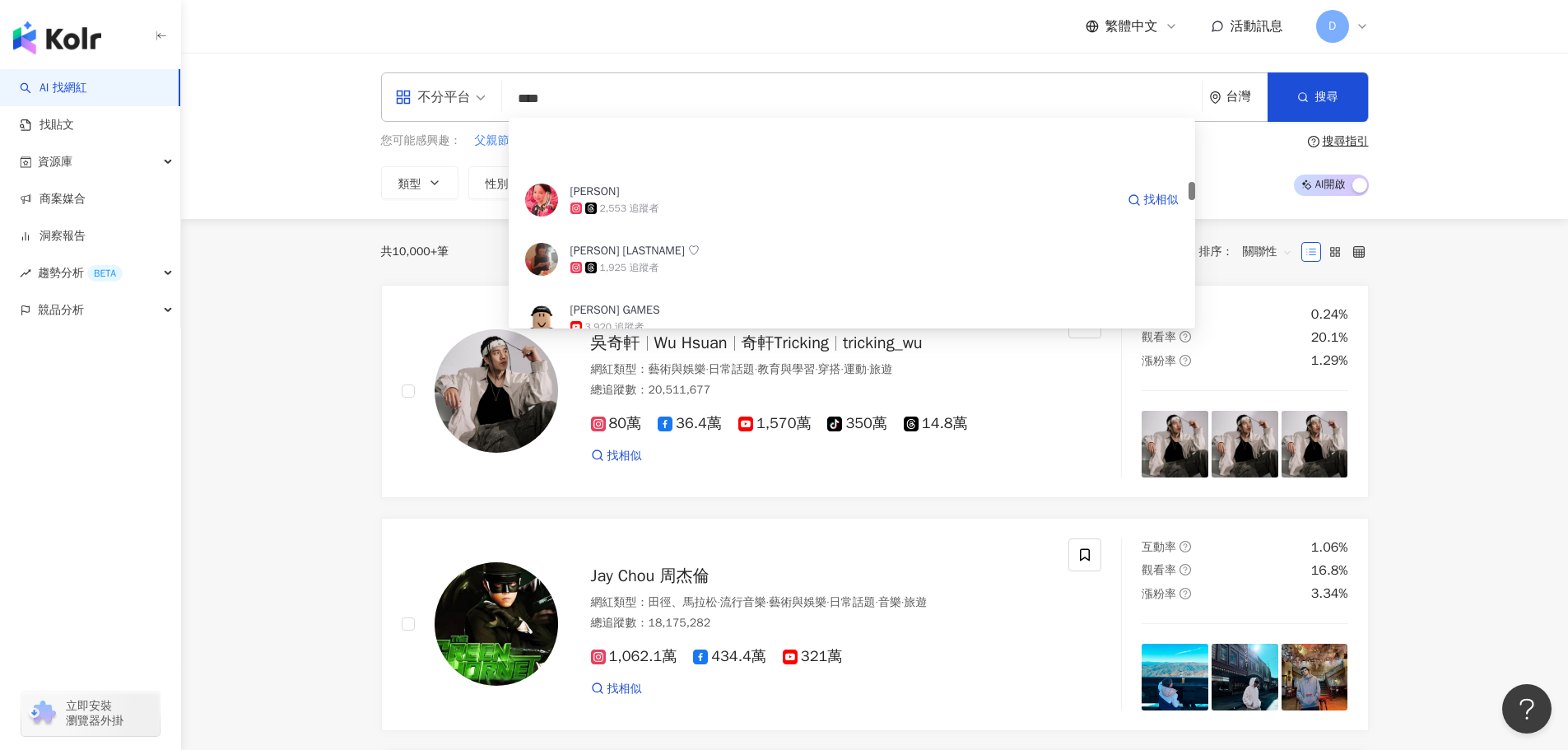 scroll, scrollTop: 741, scrollLeft: 0, axis: vertical 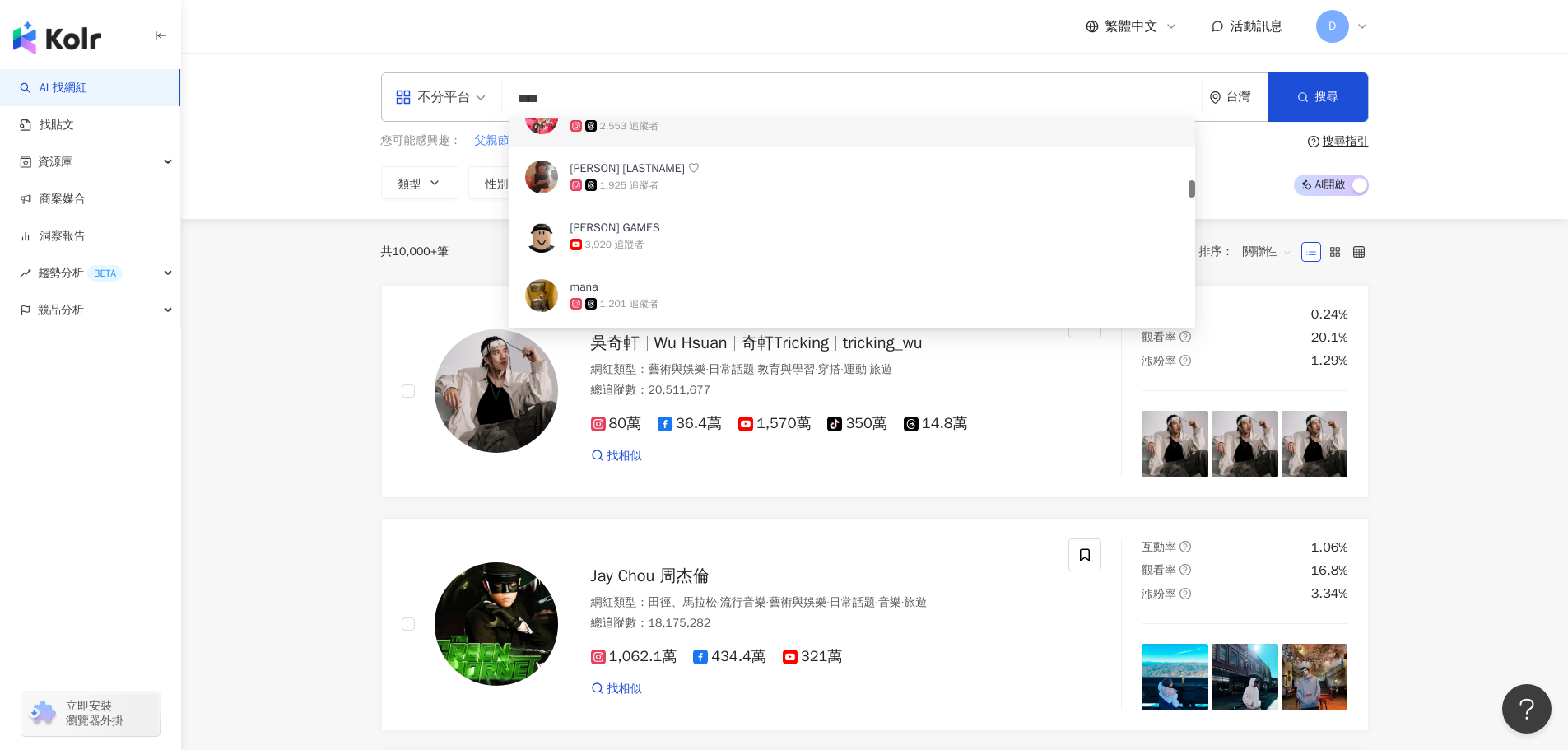 click on "不分平台" at bounding box center [440, 97] 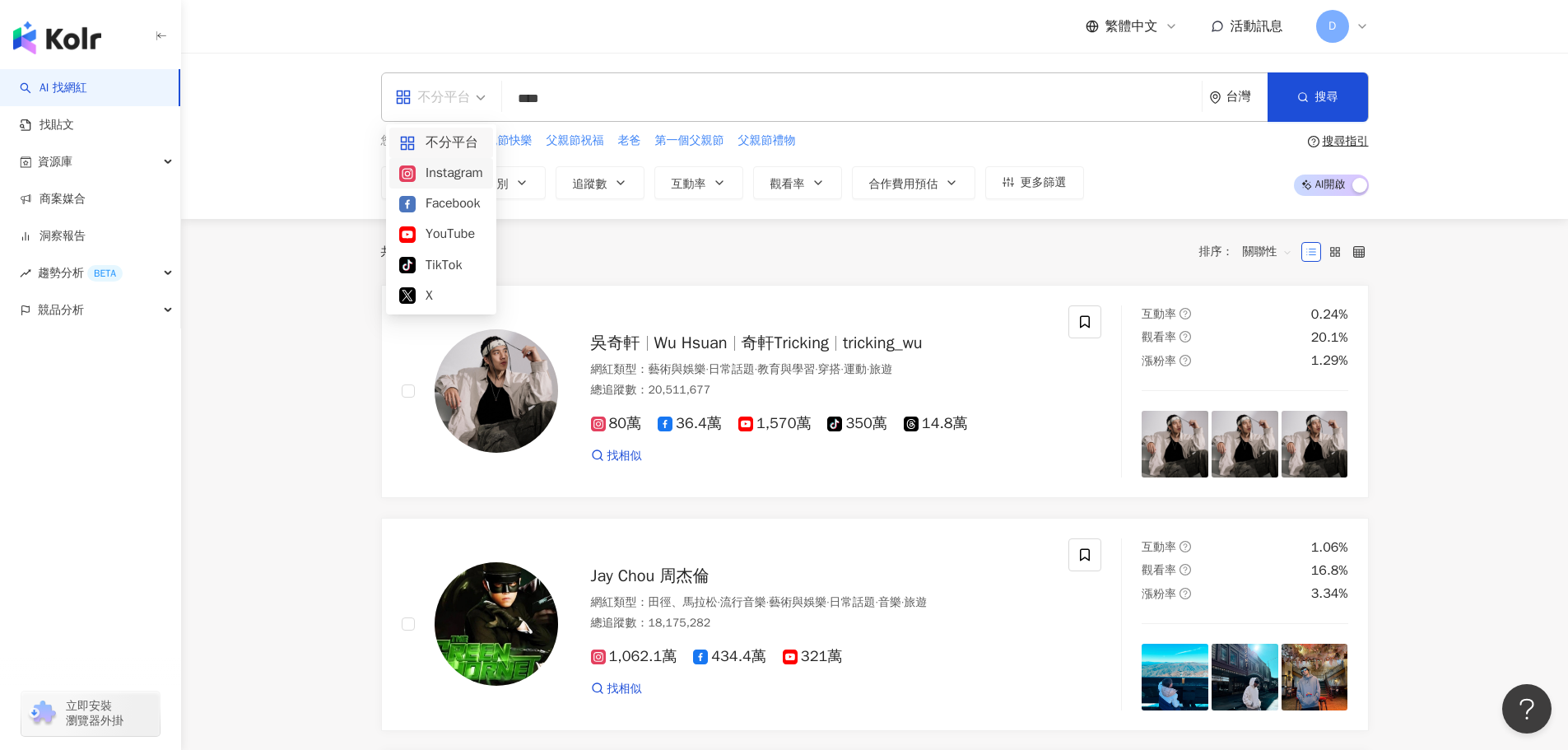 click on "Instagram" at bounding box center [441, 173] 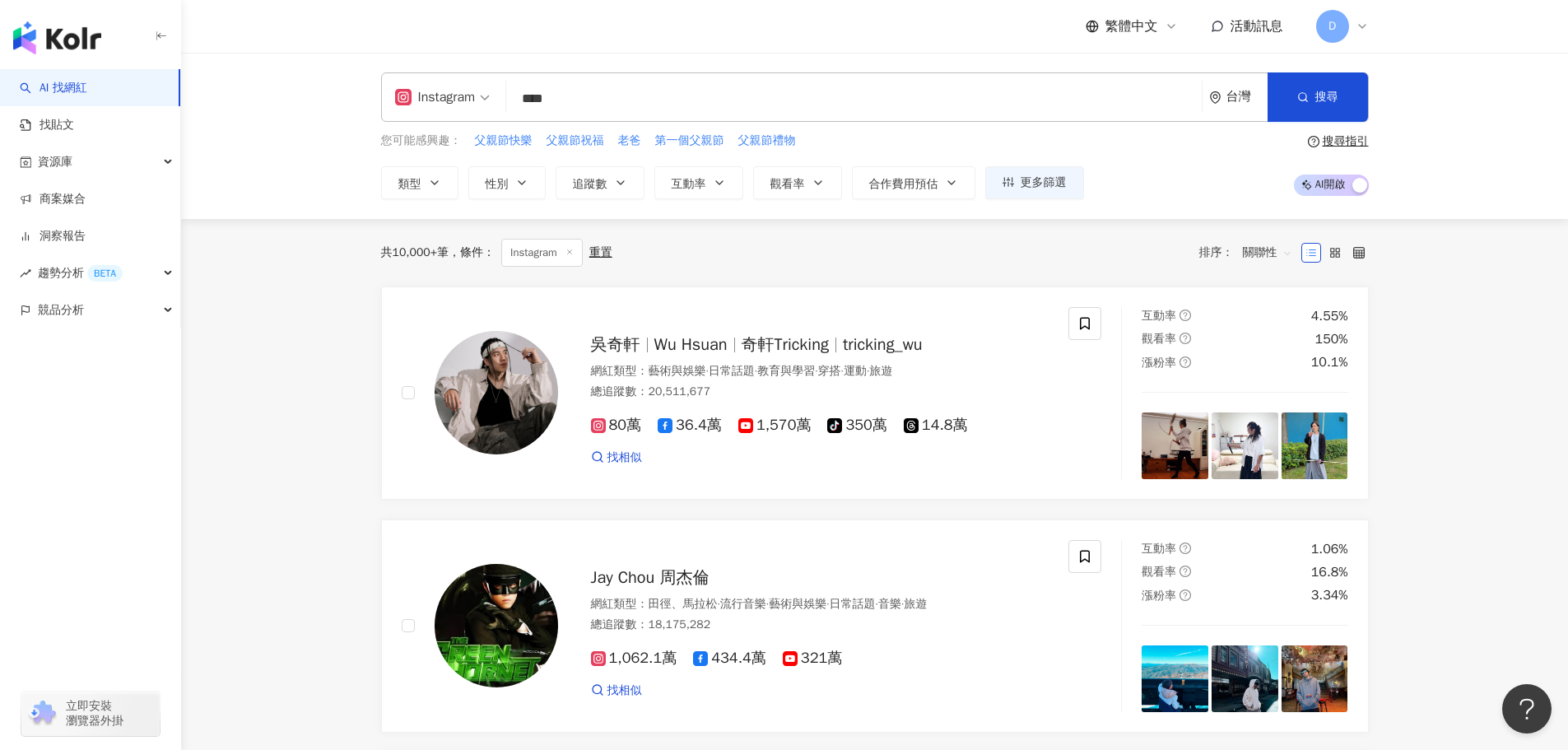 click on "****" at bounding box center [854, 99] 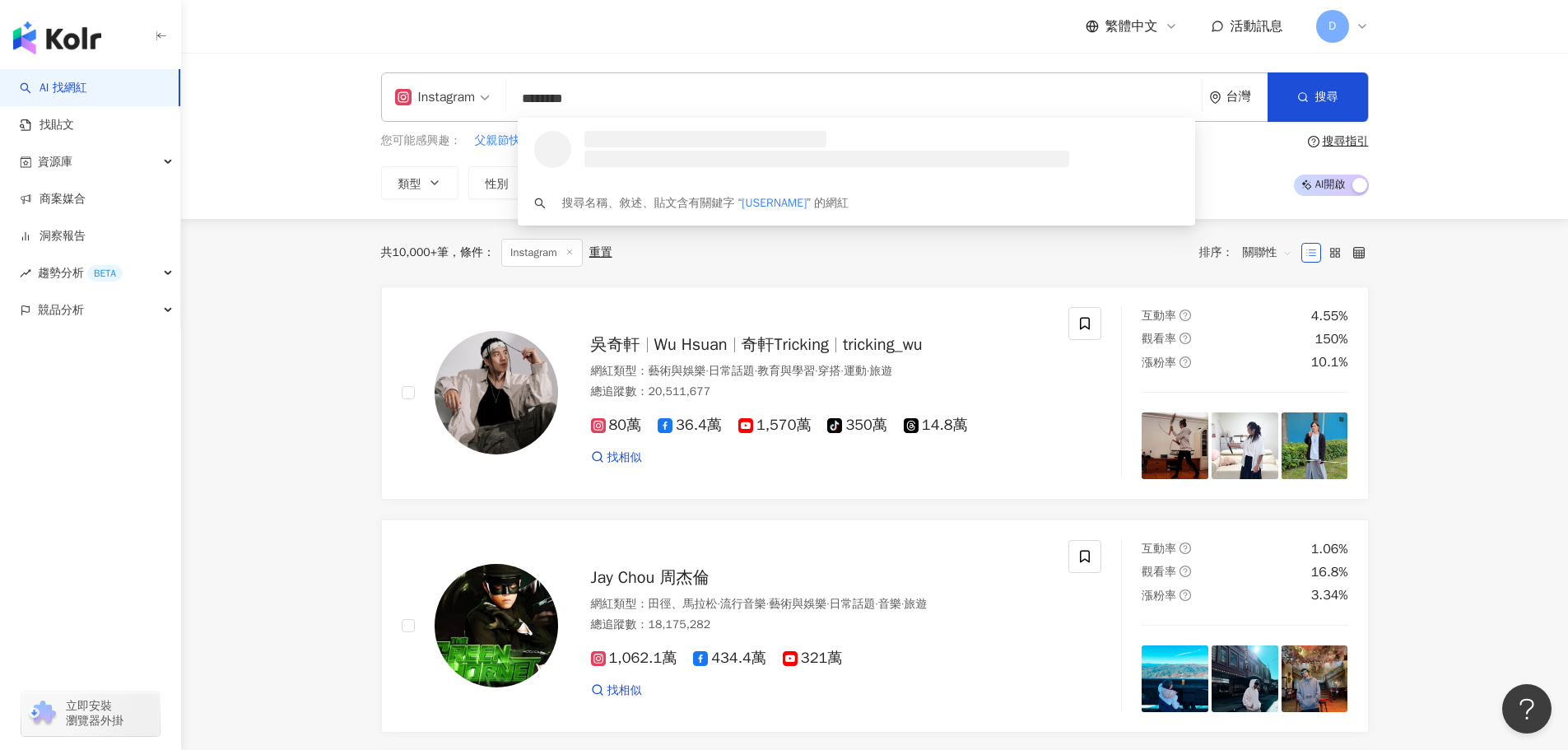 scroll, scrollTop: 0, scrollLeft: 0, axis: both 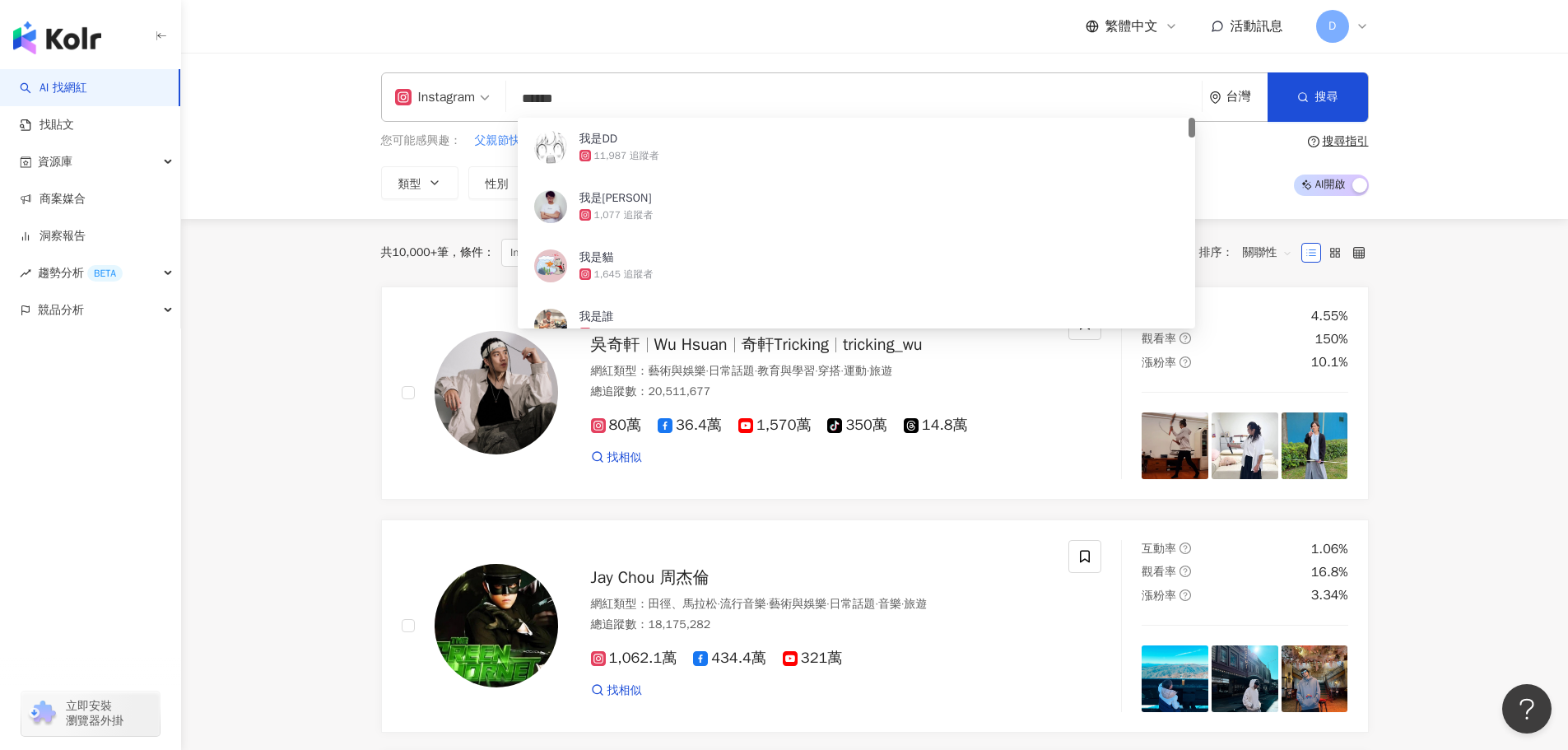 click on "******" at bounding box center [854, 99] 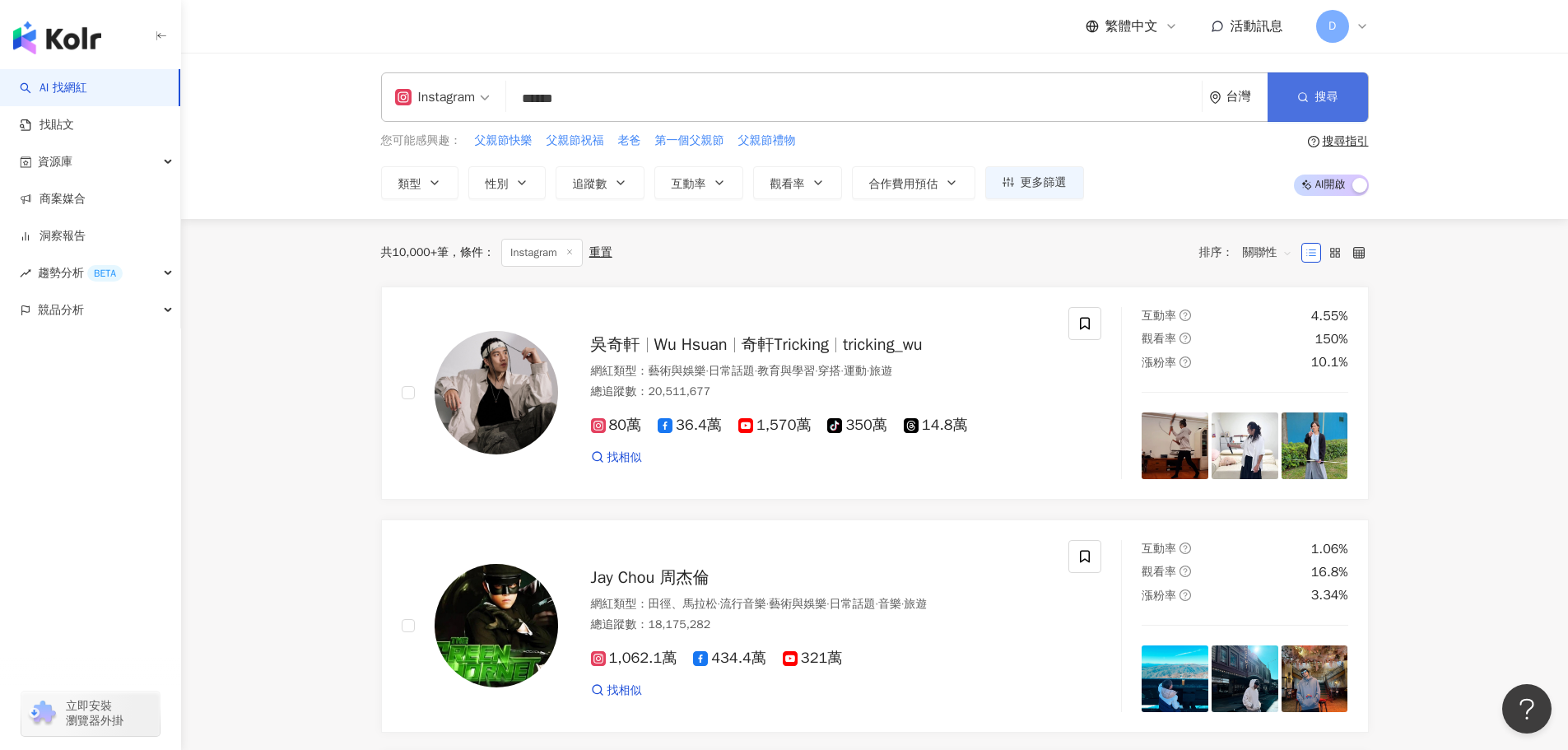 click on "搜尋" at bounding box center [1318, 97] 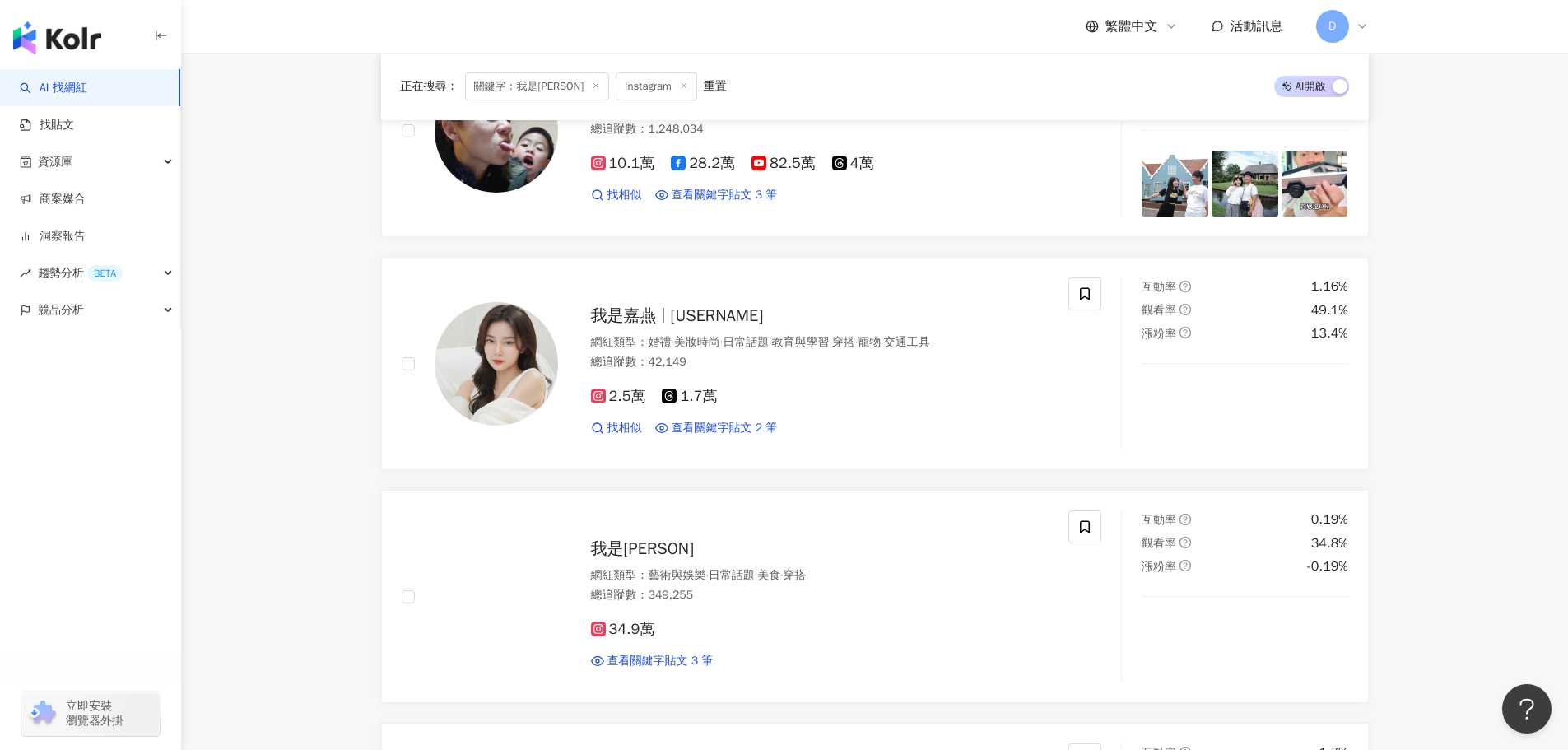 scroll, scrollTop: 0, scrollLeft: 0, axis: both 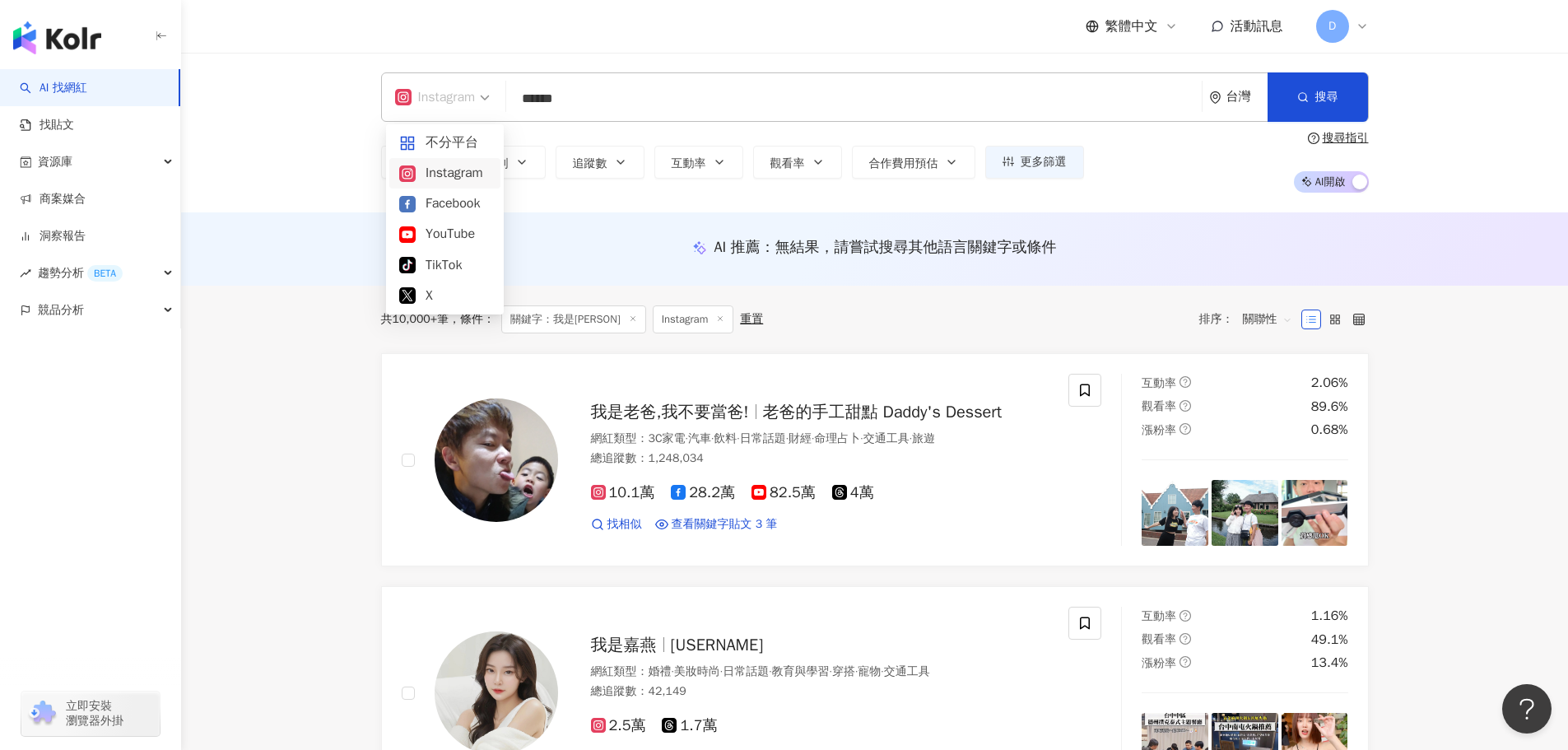 click on "Instagram" at bounding box center (435, 97) 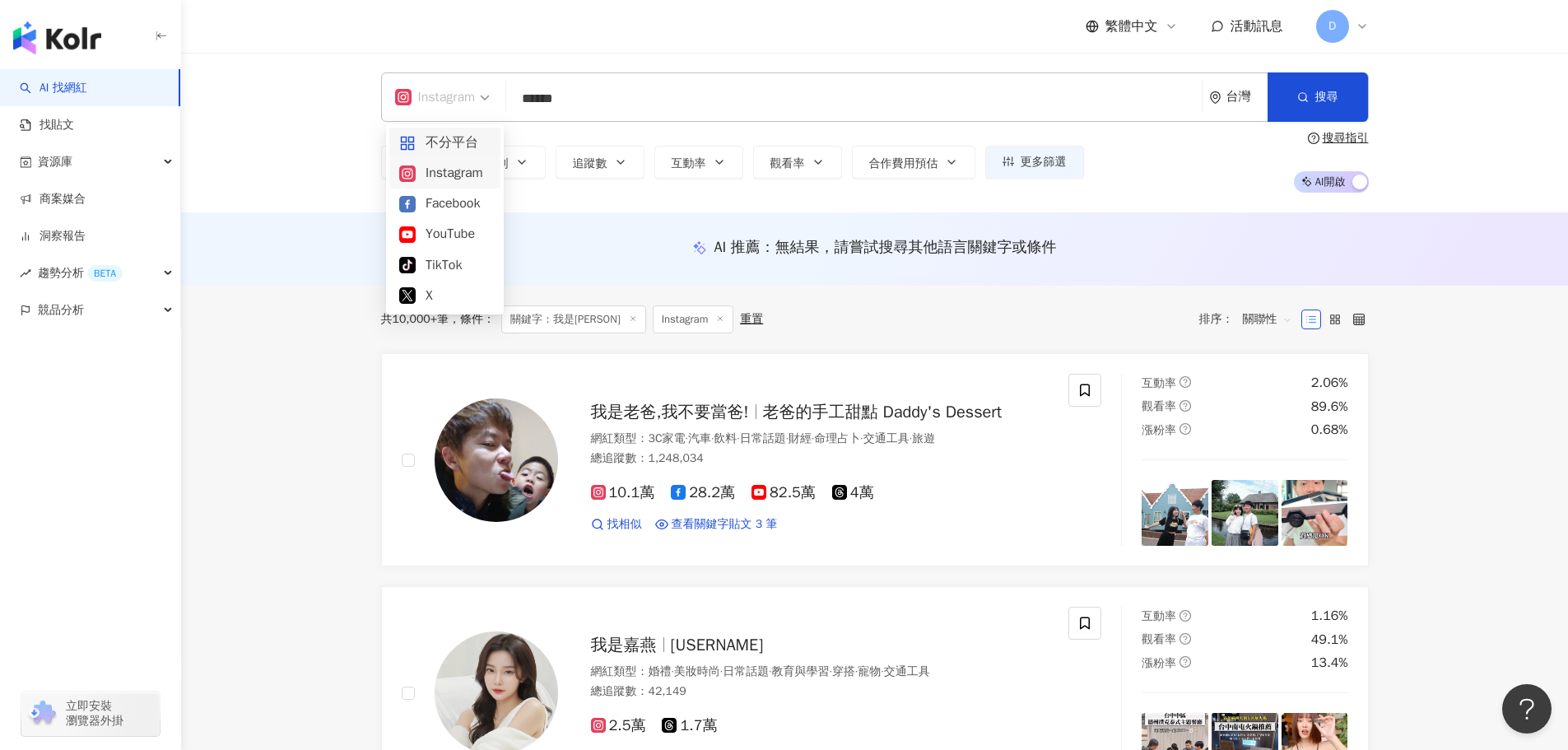 click on "不分平台" at bounding box center [444, 142] 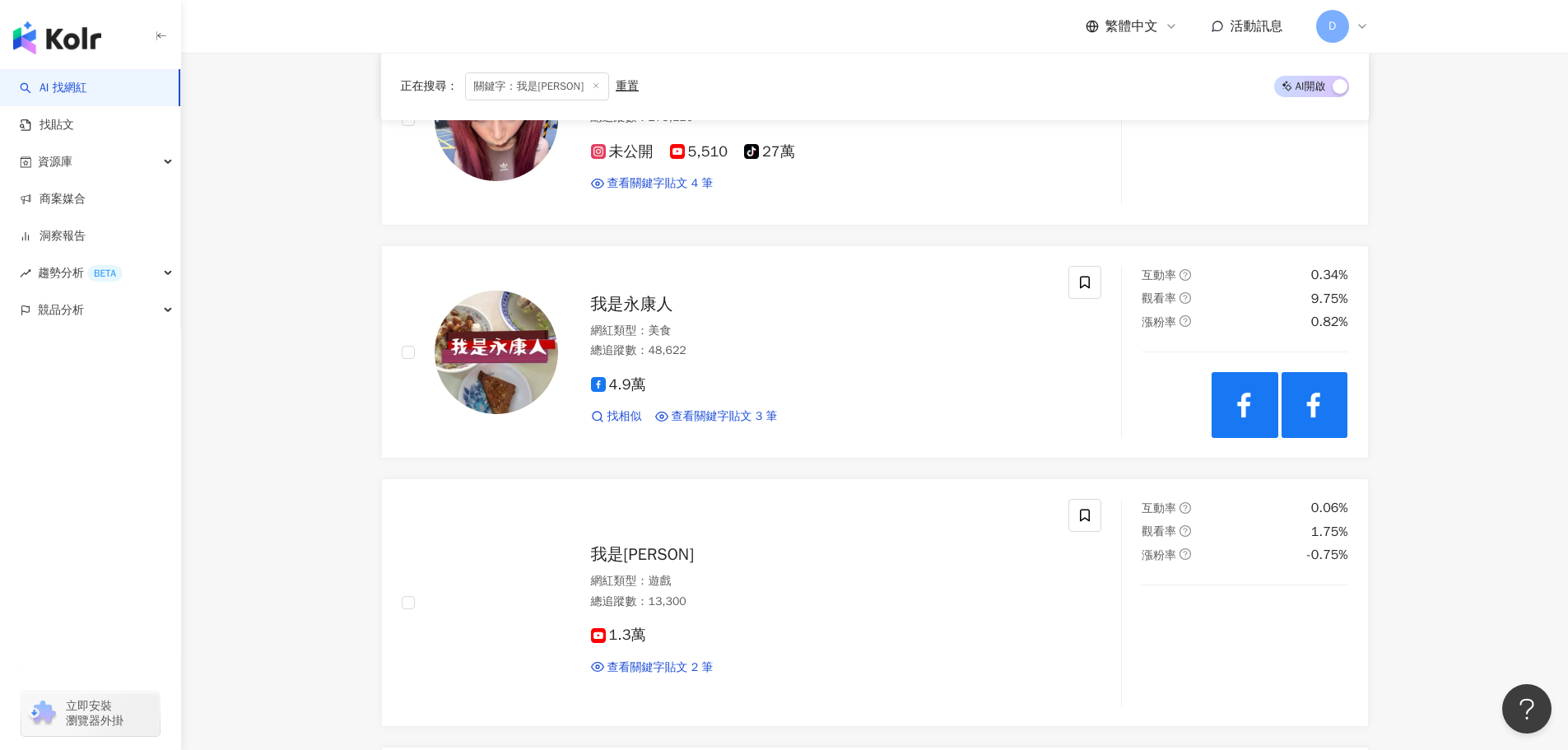scroll, scrollTop: 576, scrollLeft: 0, axis: vertical 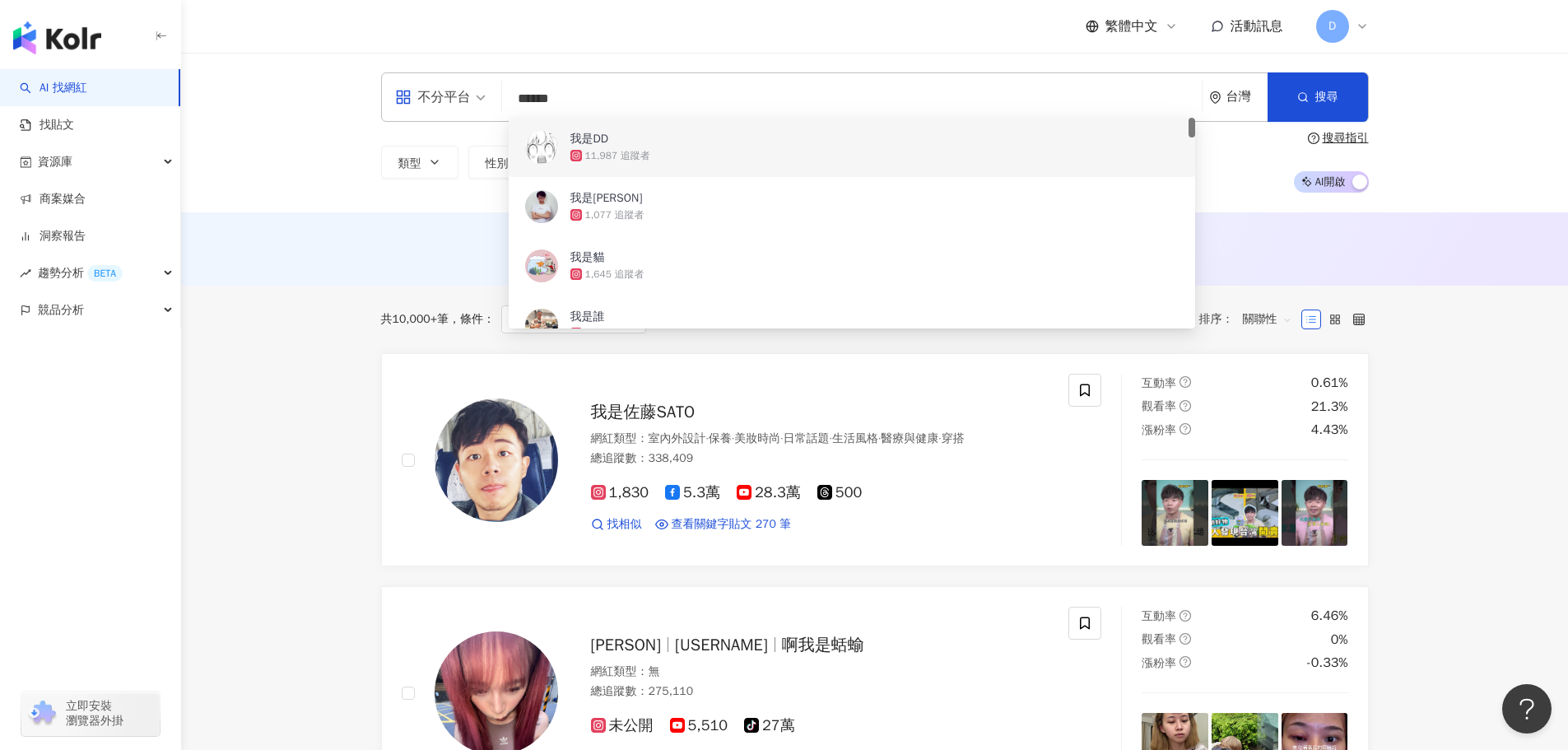 drag, startPoint x: 590, startPoint y: 101, endPoint x: 519, endPoint y: 78, distance: 74.632433 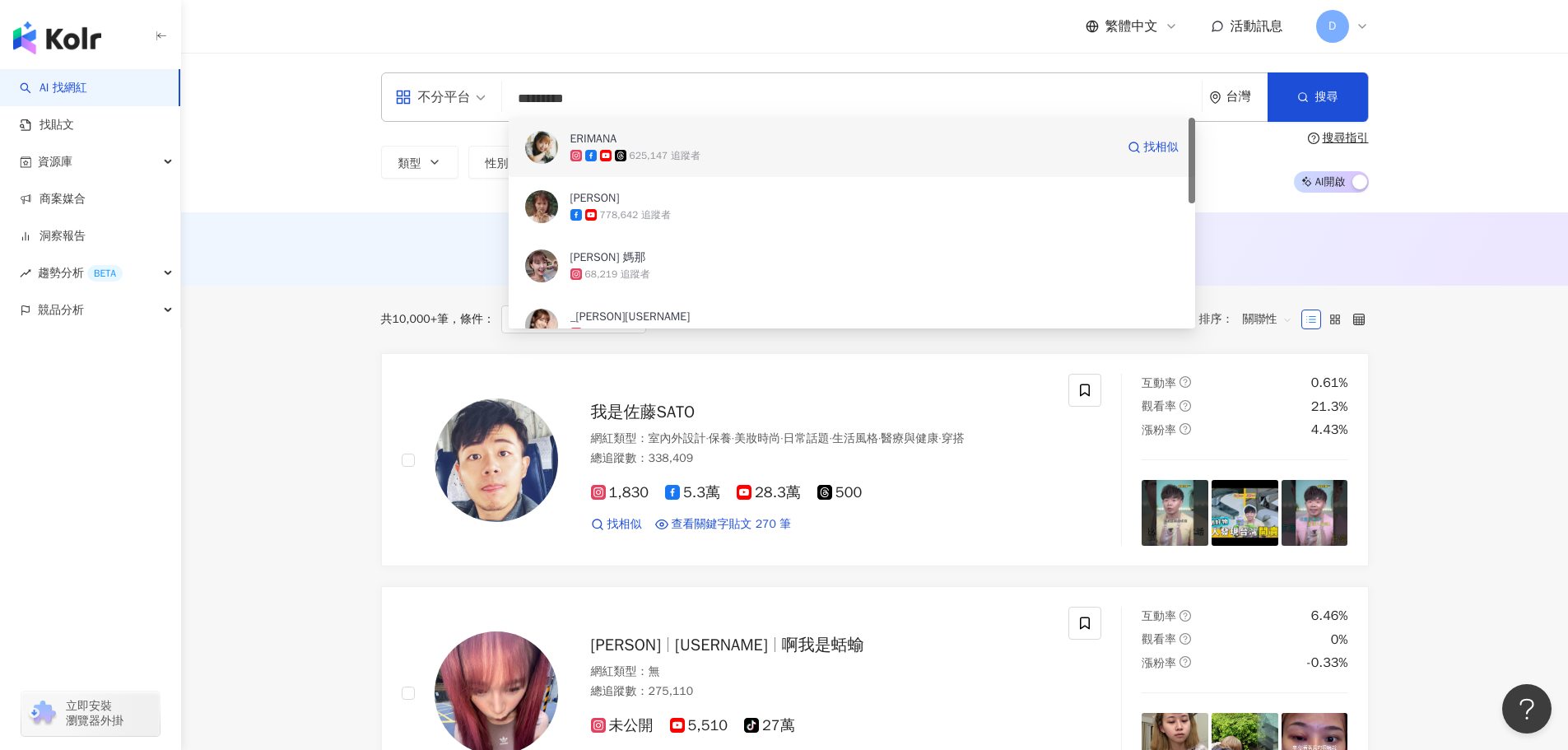 click on "625,147   追蹤者" at bounding box center (665, 156) 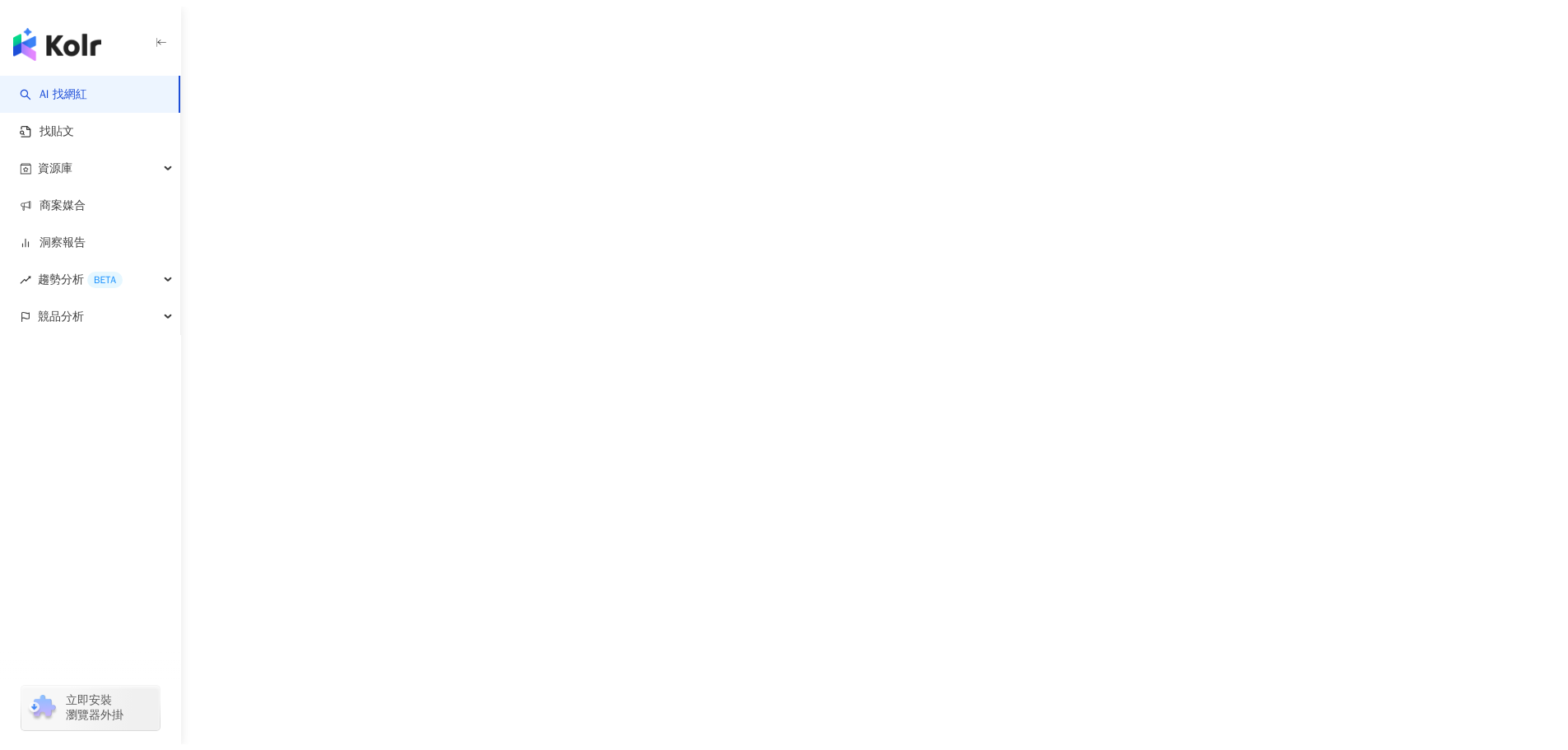 scroll, scrollTop: 0, scrollLeft: 0, axis: both 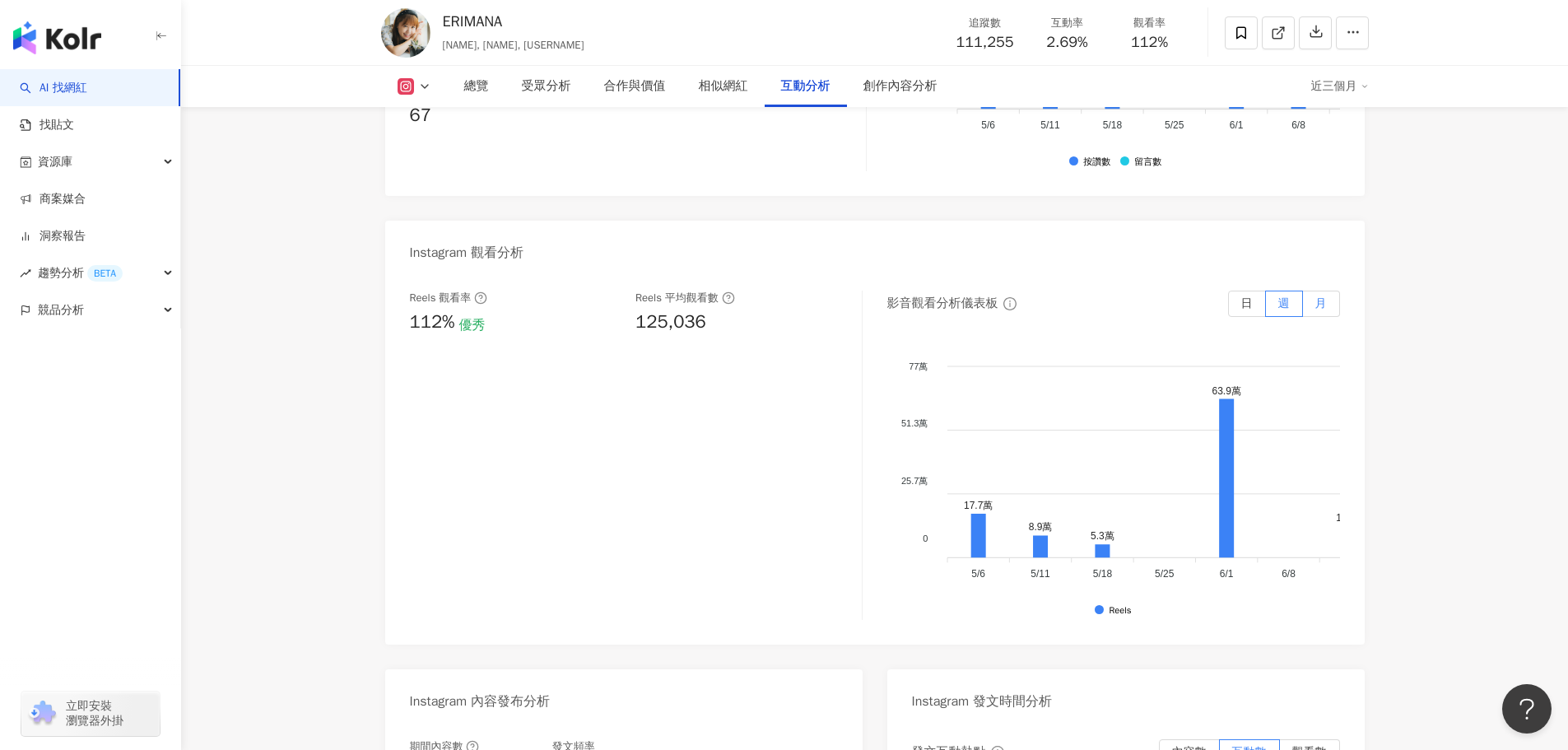 click on "月" at bounding box center [1321, 304] 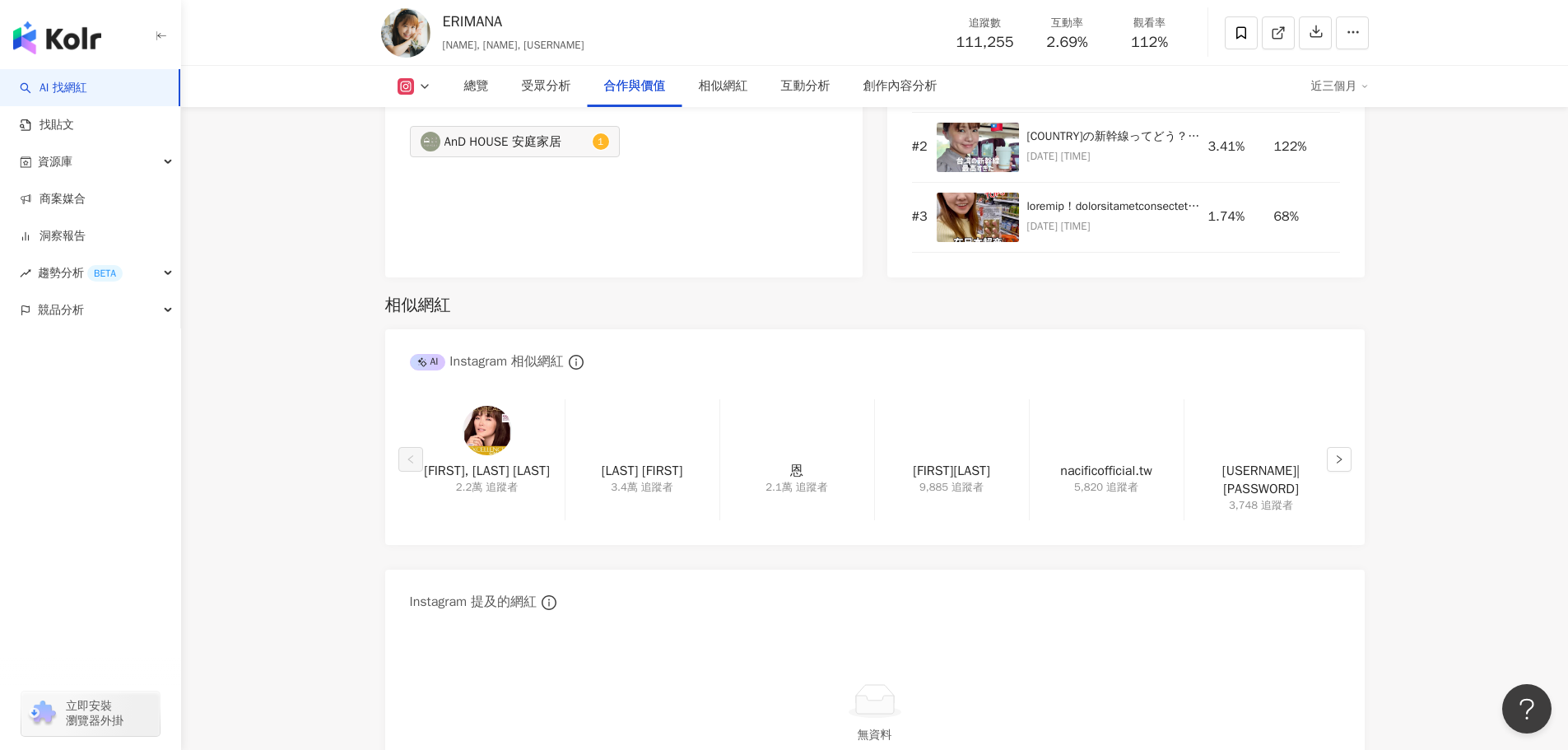 scroll, scrollTop: 2552, scrollLeft: 0, axis: vertical 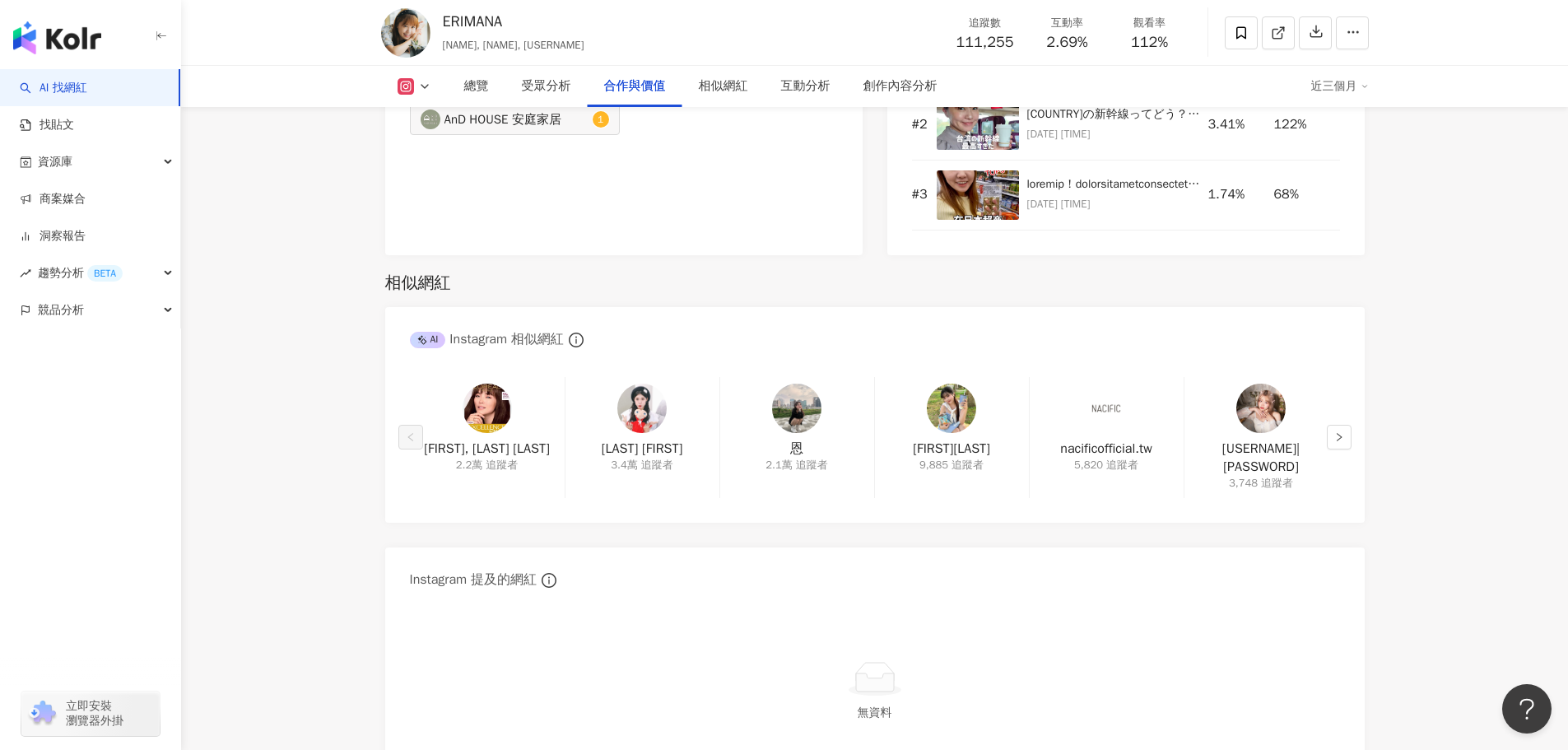 click at bounding box center [487, 408] 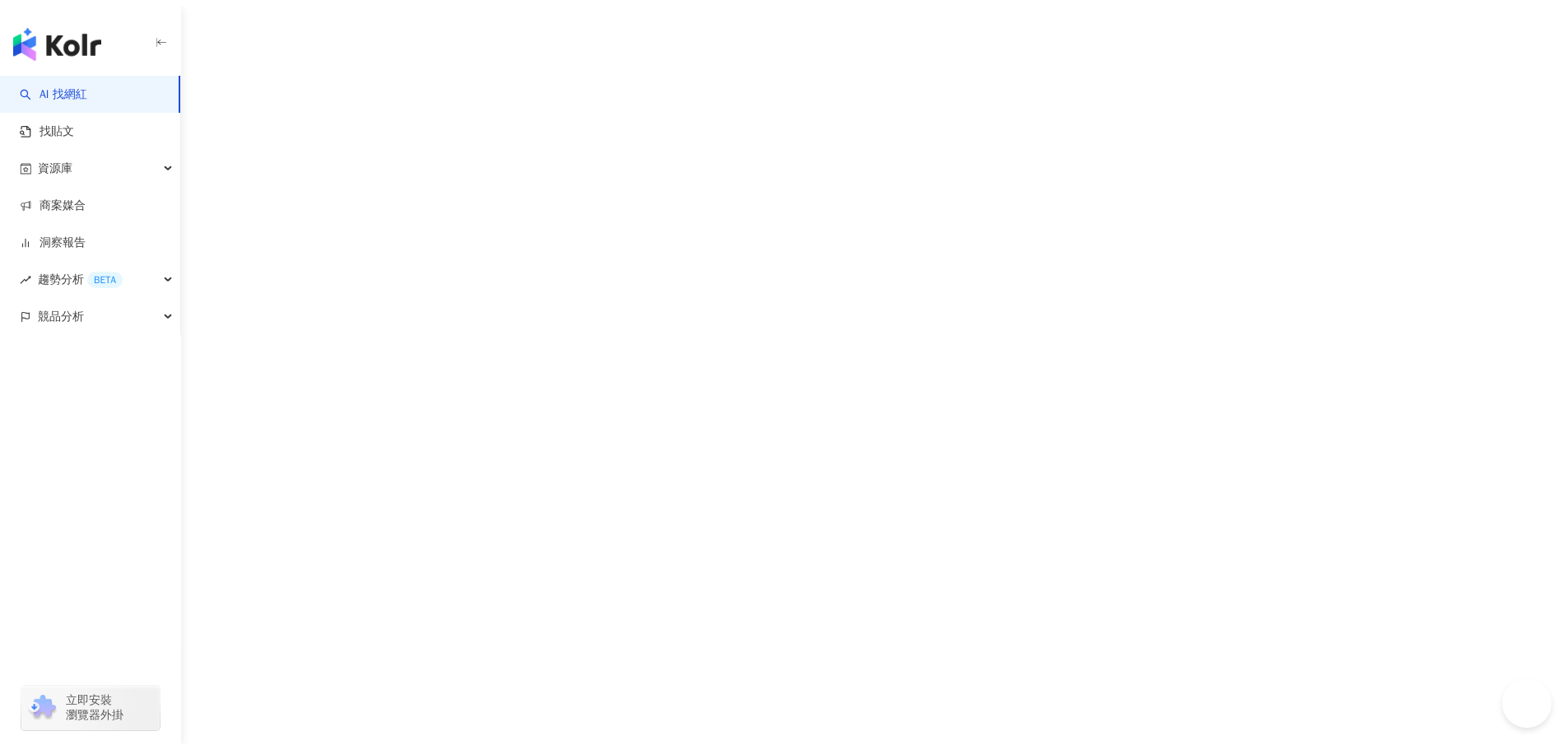 scroll, scrollTop: 0, scrollLeft: 0, axis: both 